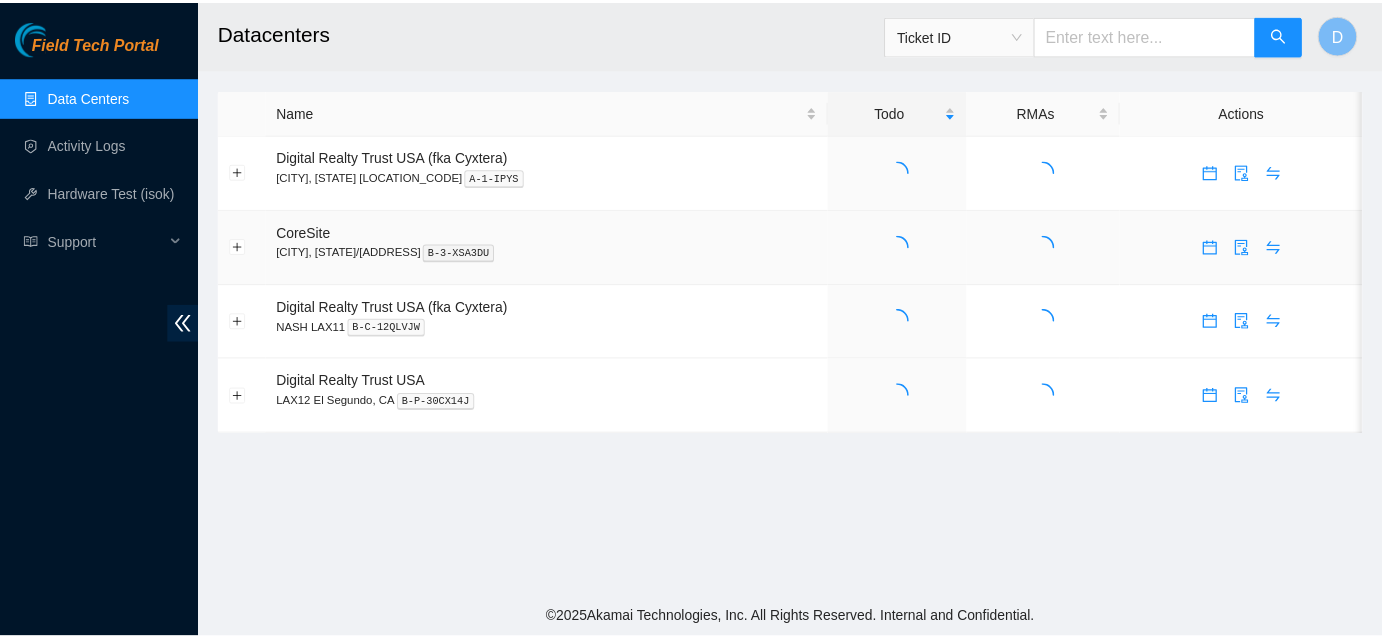 scroll, scrollTop: 0, scrollLeft: 0, axis: both 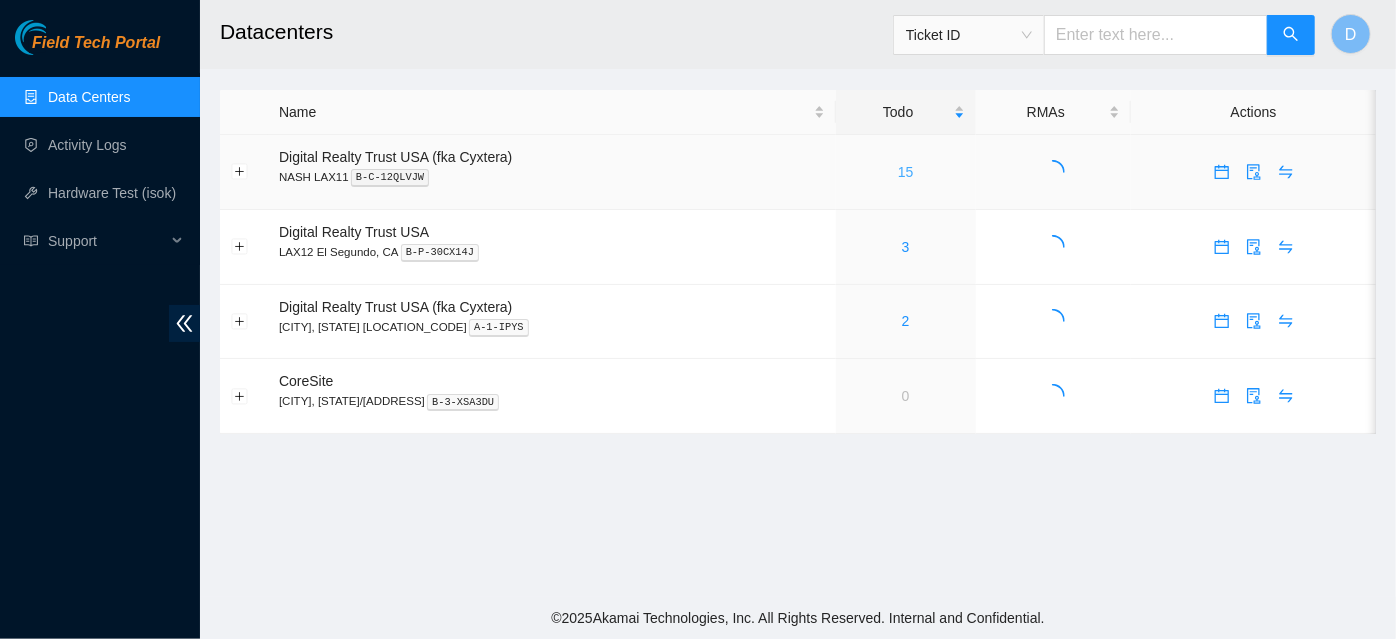 click on "15" at bounding box center [906, 172] 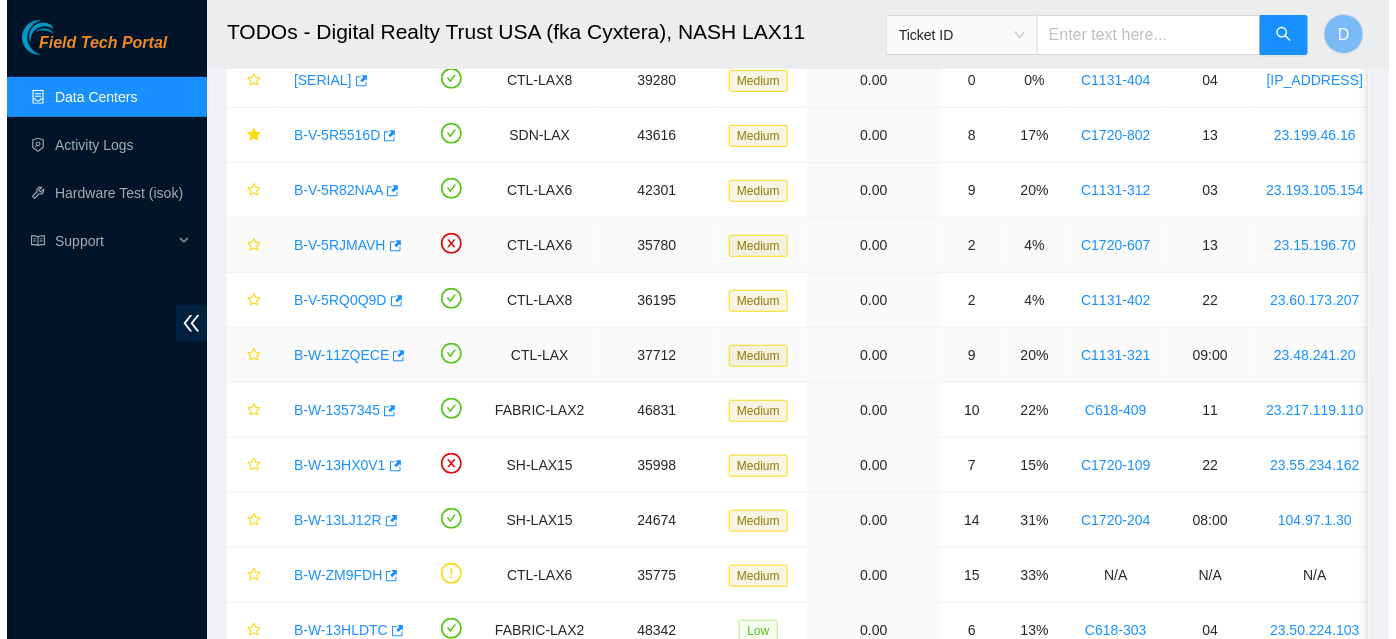scroll, scrollTop: 161, scrollLeft: 0, axis: vertical 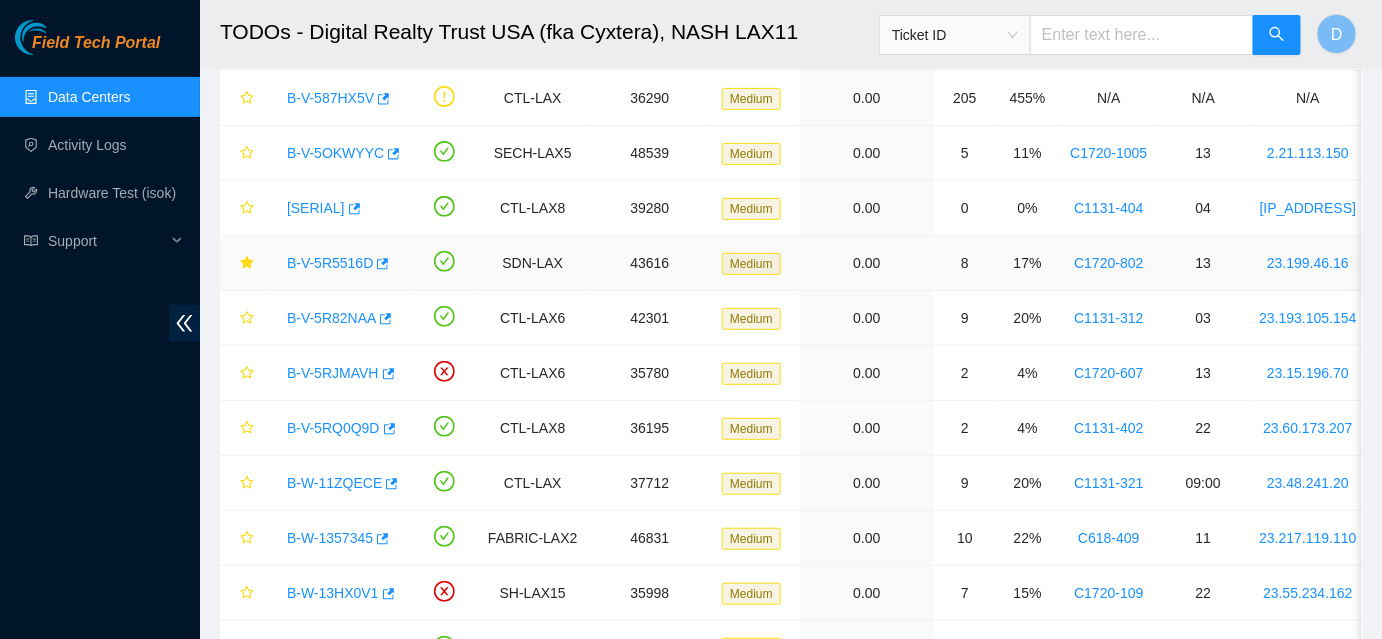 click on "B-V-5R5516D" at bounding box center (330, 263) 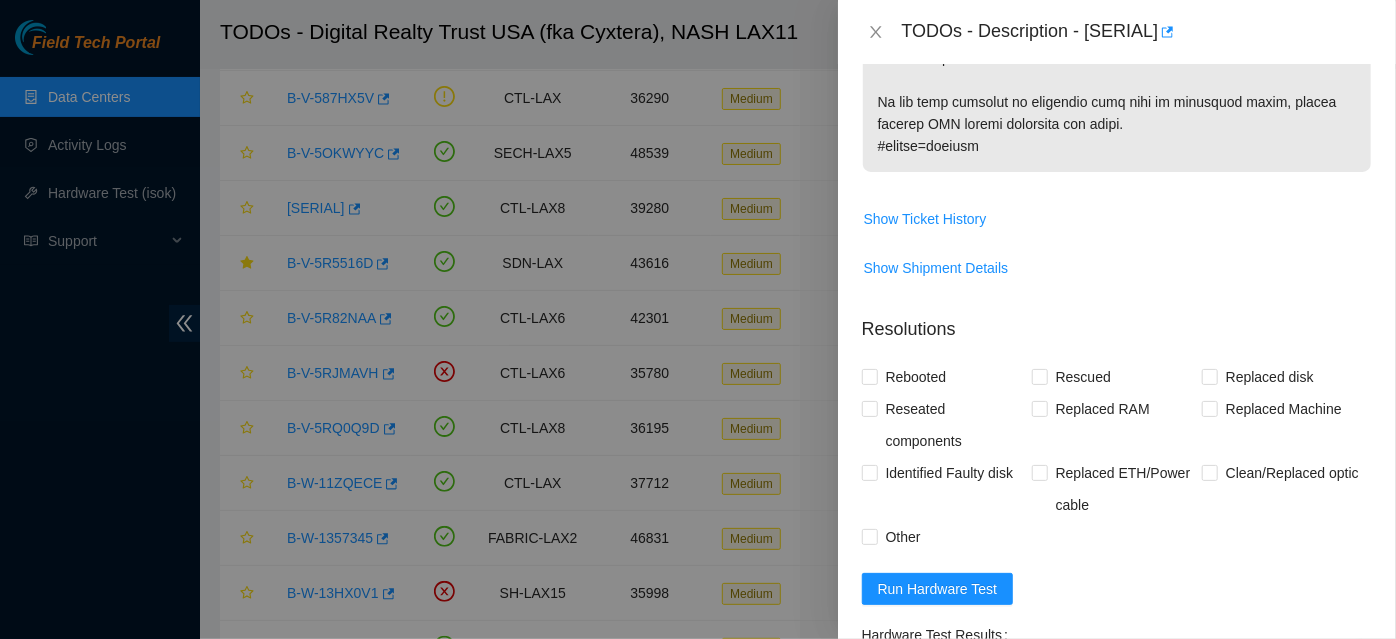 scroll, scrollTop: 1794, scrollLeft: 0, axis: vertical 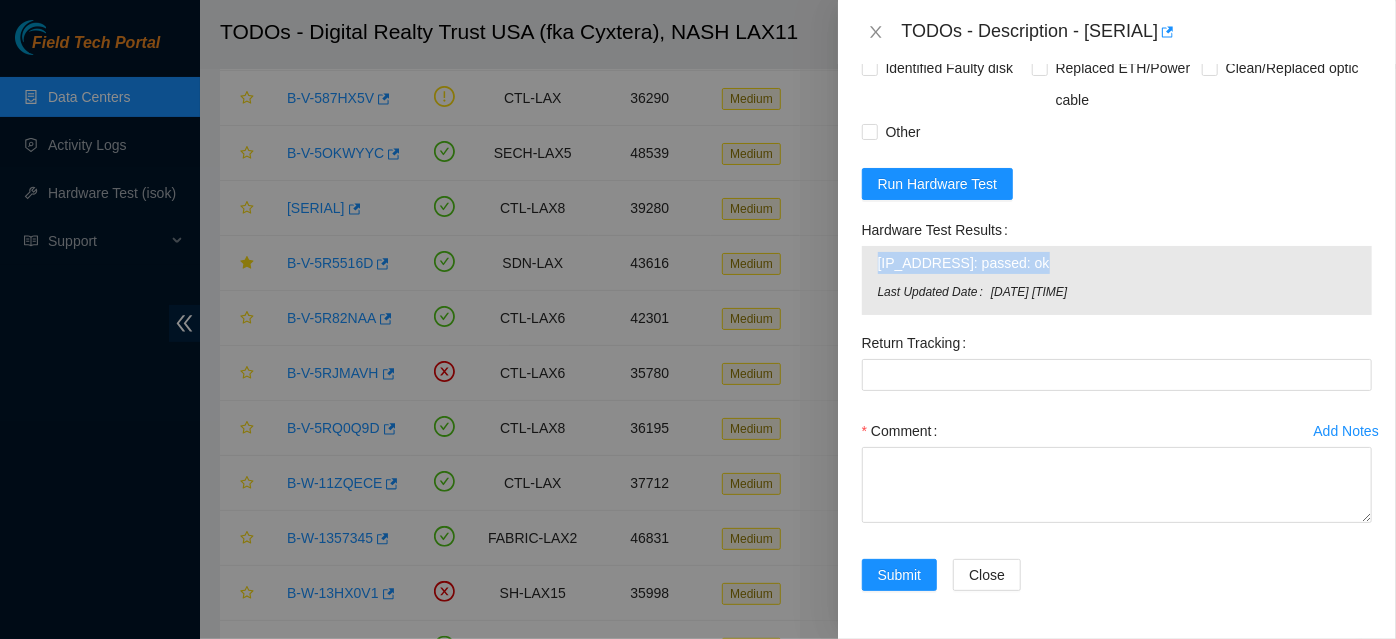 drag, startPoint x: 953, startPoint y: 279, endPoint x: 877, endPoint y: 275, distance: 76.105194 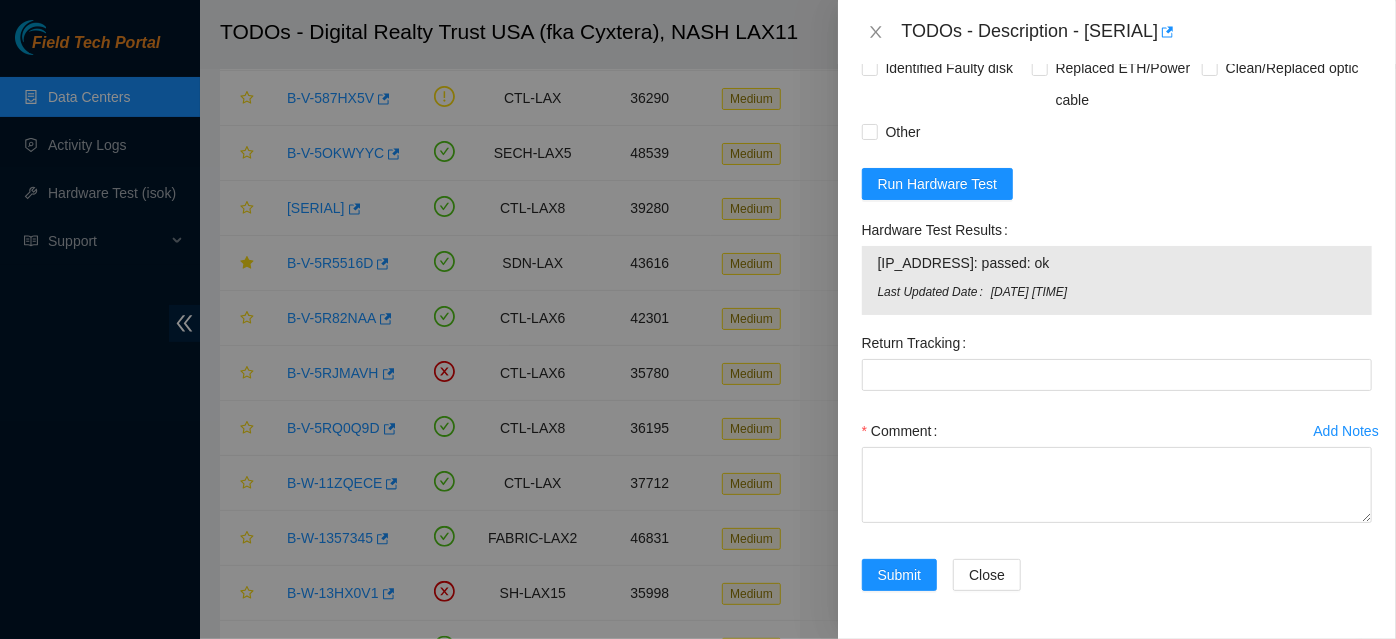 click at bounding box center (698, 319) 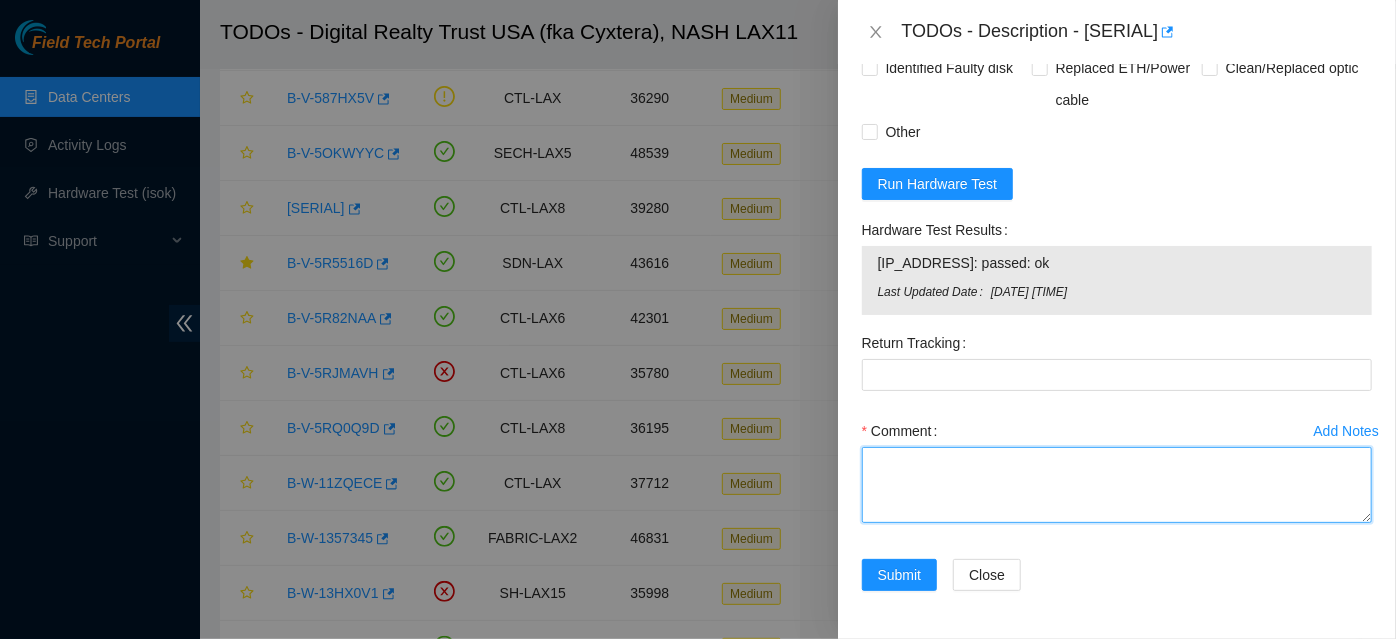 click on "Comment" at bounding box center (1117, 485) 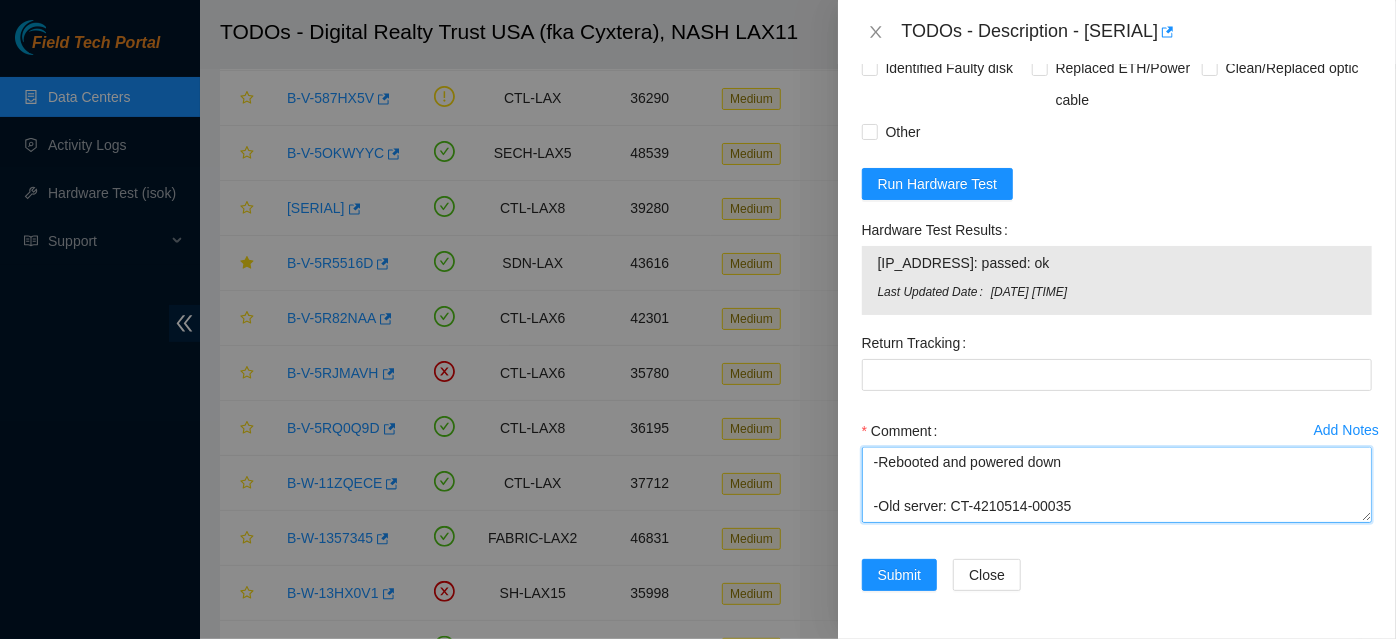 scroll, scrollTop: 214, scrollLeft: 0, axis: vertical 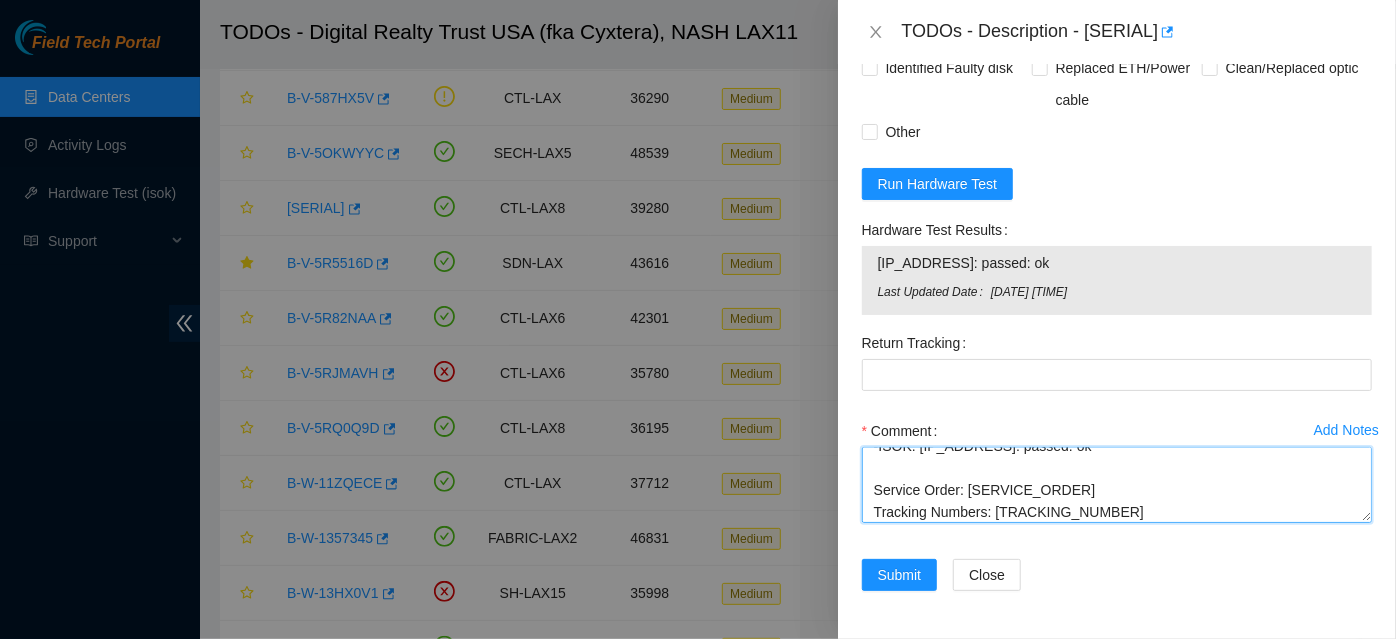 click on "-Rebooted and powered down
-Old server: CT-4210514-00035
-New server: CT-4211022-00196
-Powered on
-Set configuration settings
-Rebooted
-ISOK: 23.199.46.16: passed: ok
Service Order: B-W-12BKBYY
Tracking Numbers: 417328418364" at bounding box center (1117, 485) 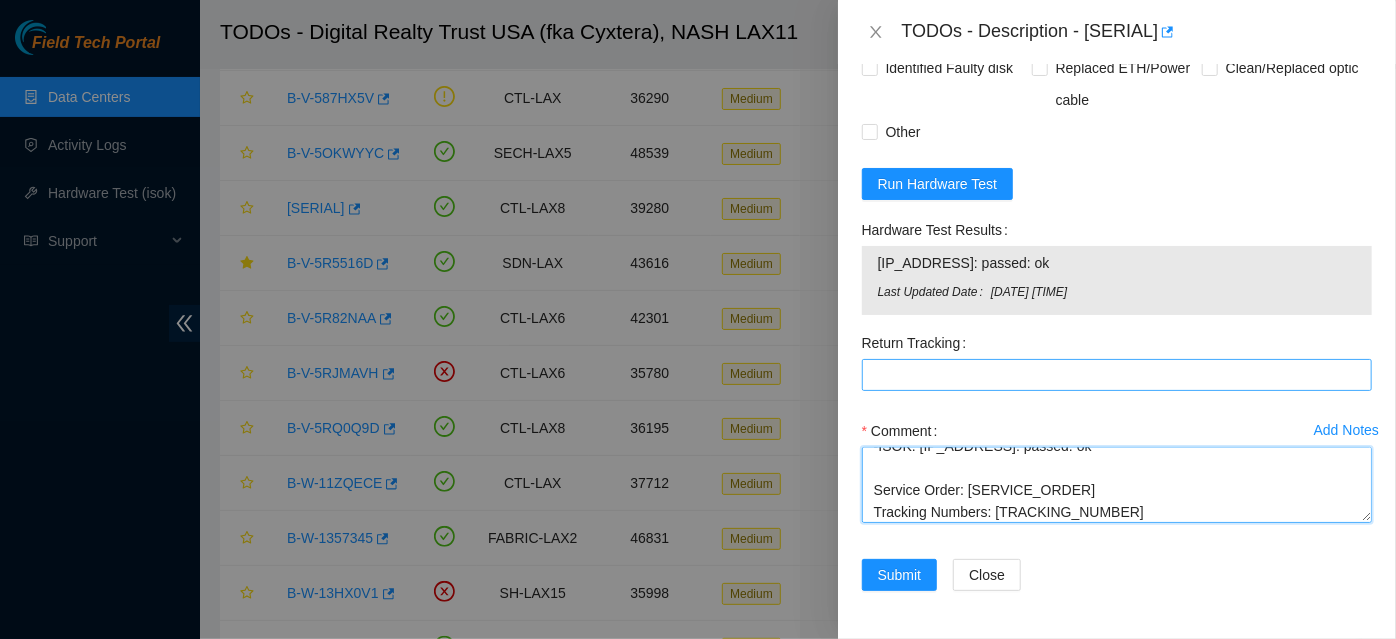 type on "-Rebooted and powered down
-Old server: CT-4210514-00035
-New server: CT-4211022-00196
-Powered on
-Set configuration settings
-Rebooted
-ISOK: 23.199.46.16: passed: ok
Service Order: B-W-12BKBYY
Tracking Numbers: 417328418364" 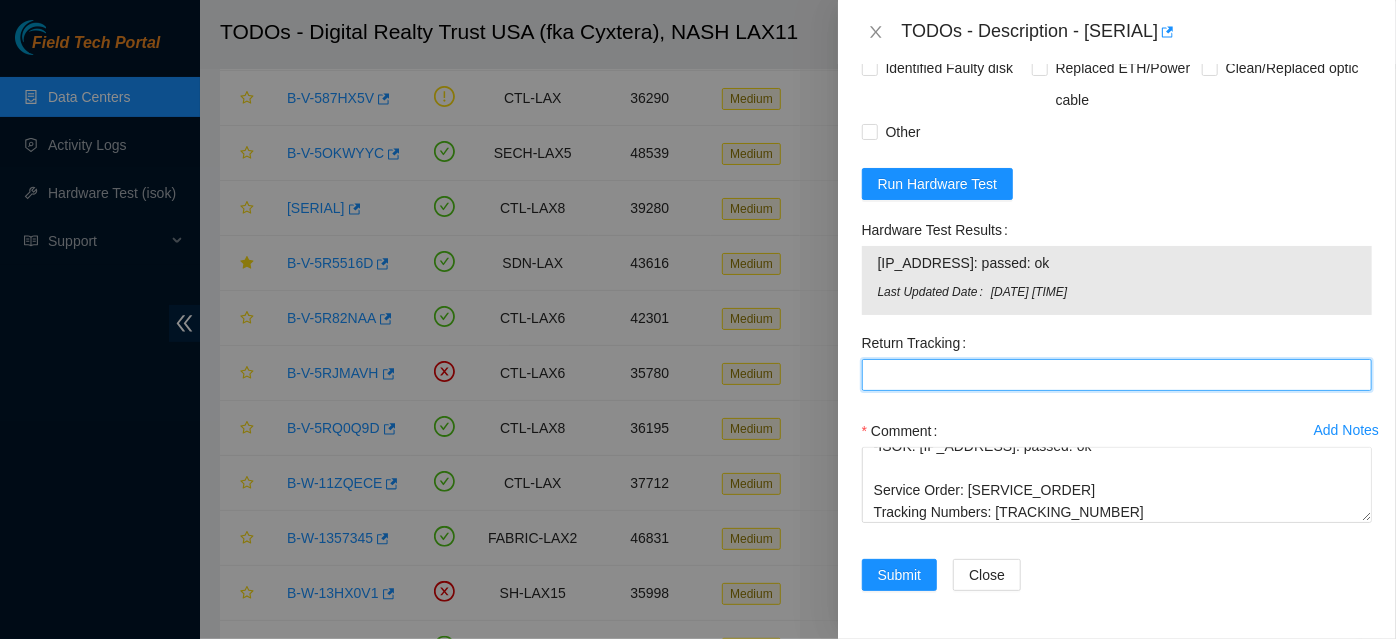 click on "Return Tracking" at bounding box center (1117, 375) 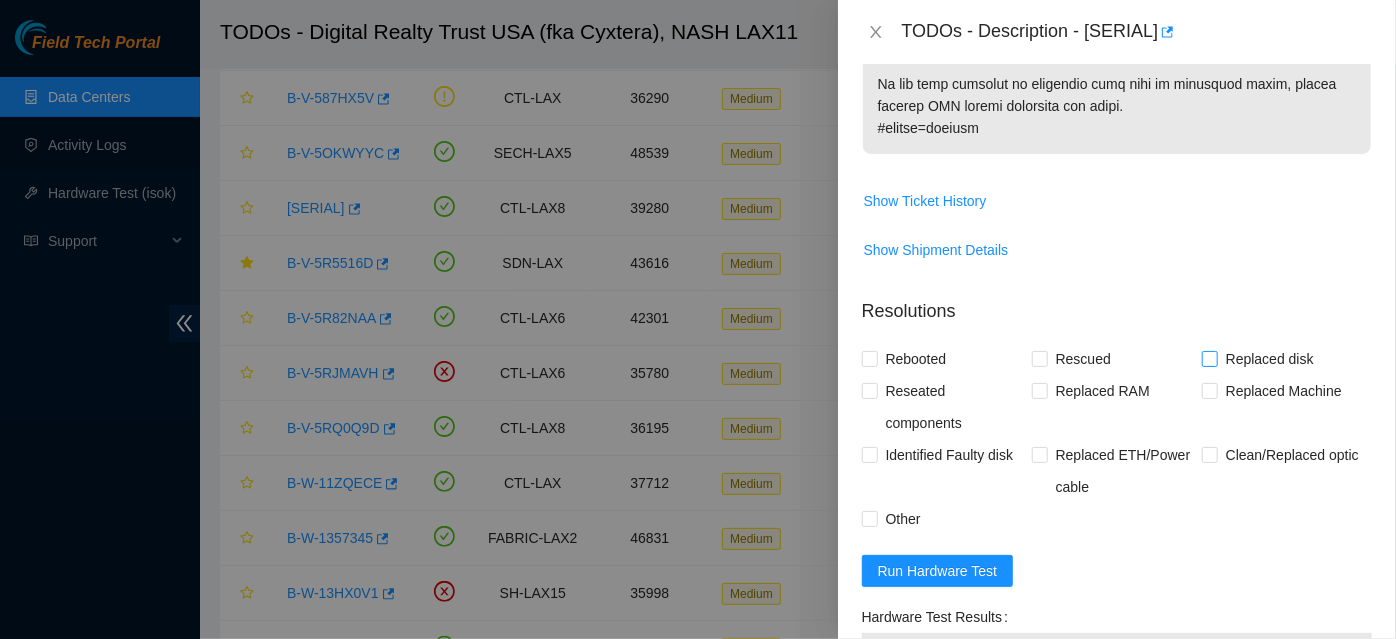 scroll, scrollTop: 1431, scrollLeft: 0, axis: vertical 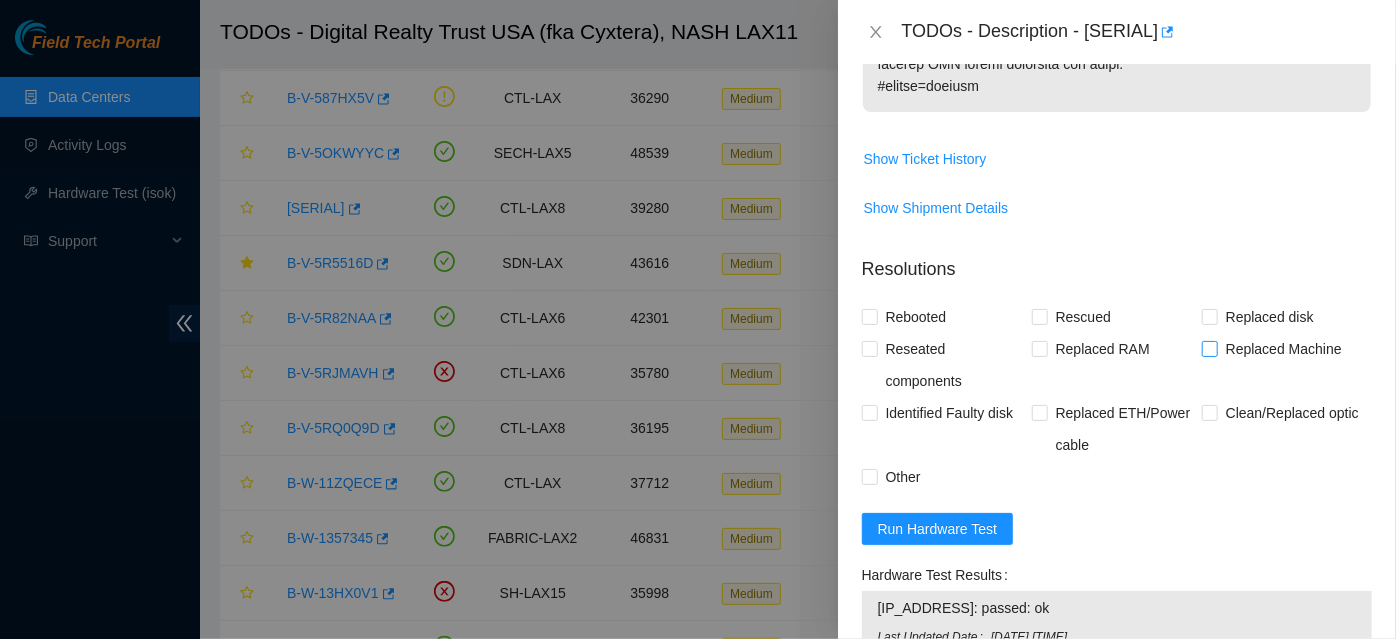 type on "417328418364" 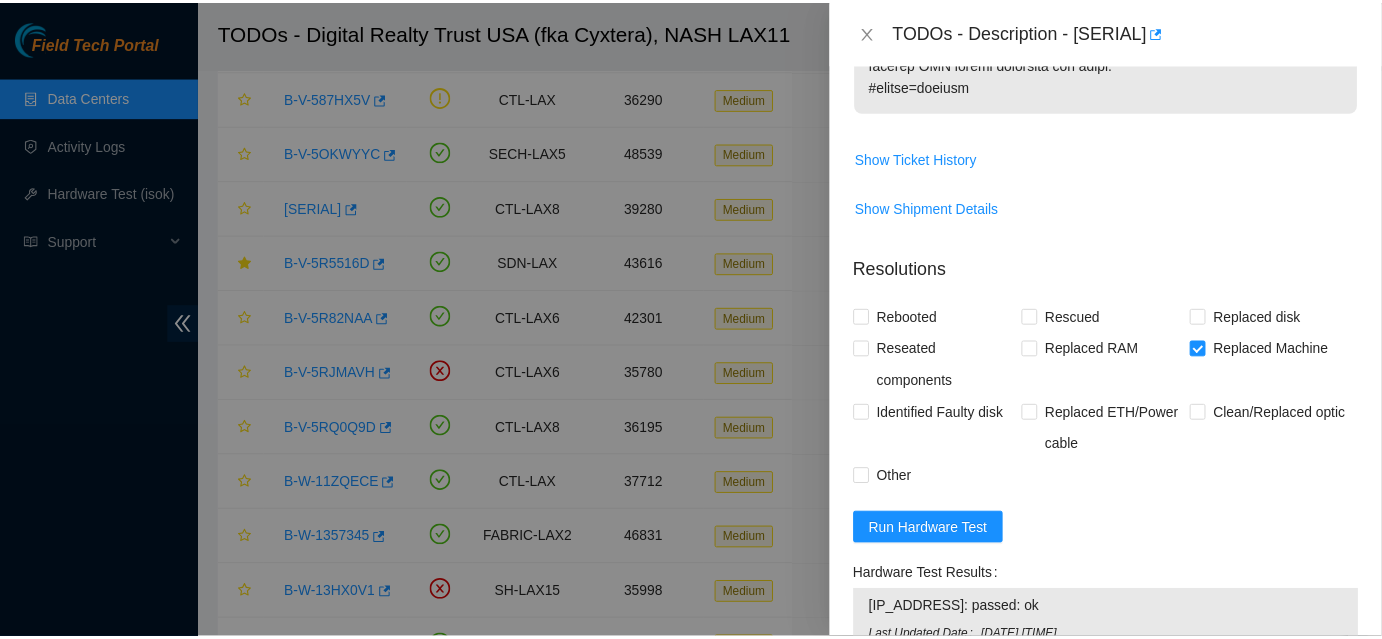 scroll, scrollTop: 1794, scrollLeft: 0, axis: vertical 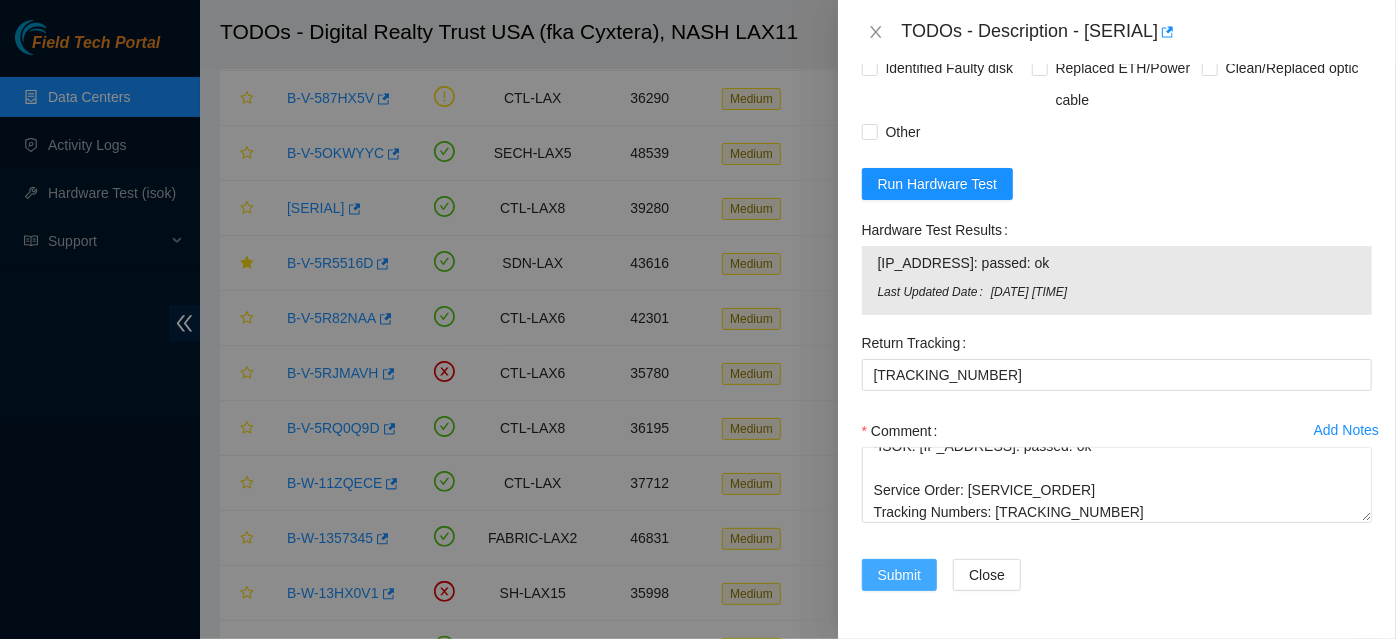 click on "Submit" at bounding box center [900, 575] 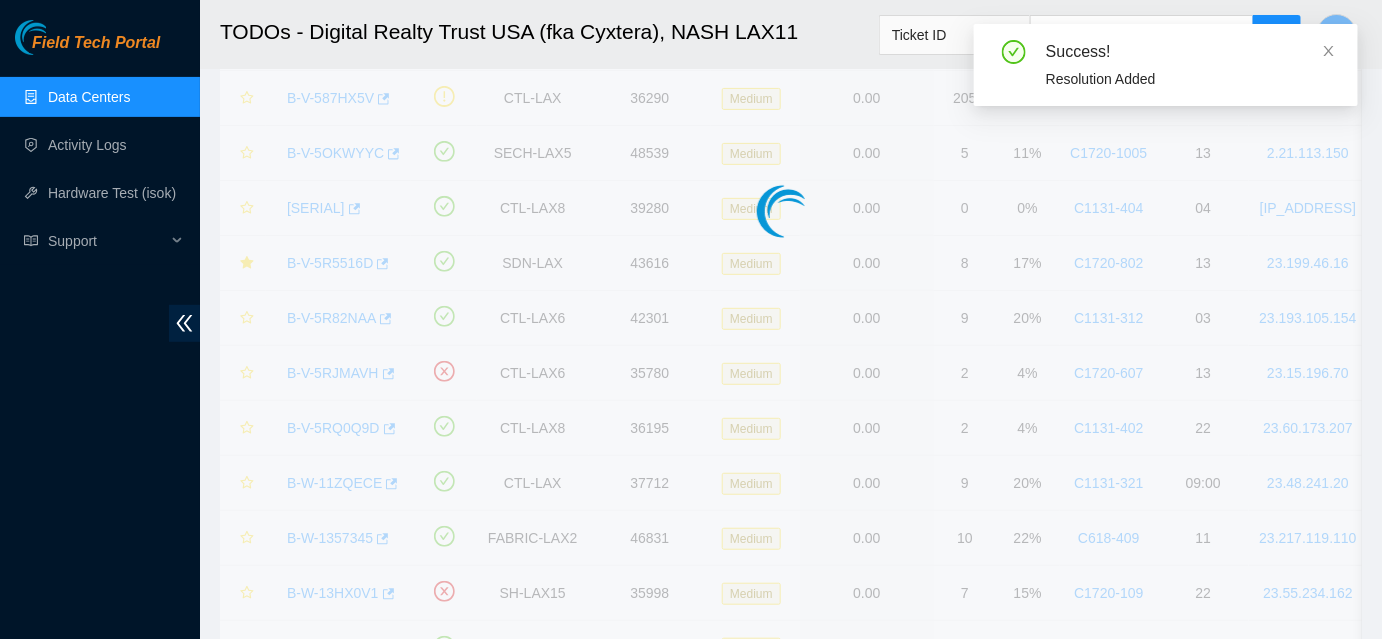 scroll, scrollTop: 604, scrollLeft: 0, axis: vertical 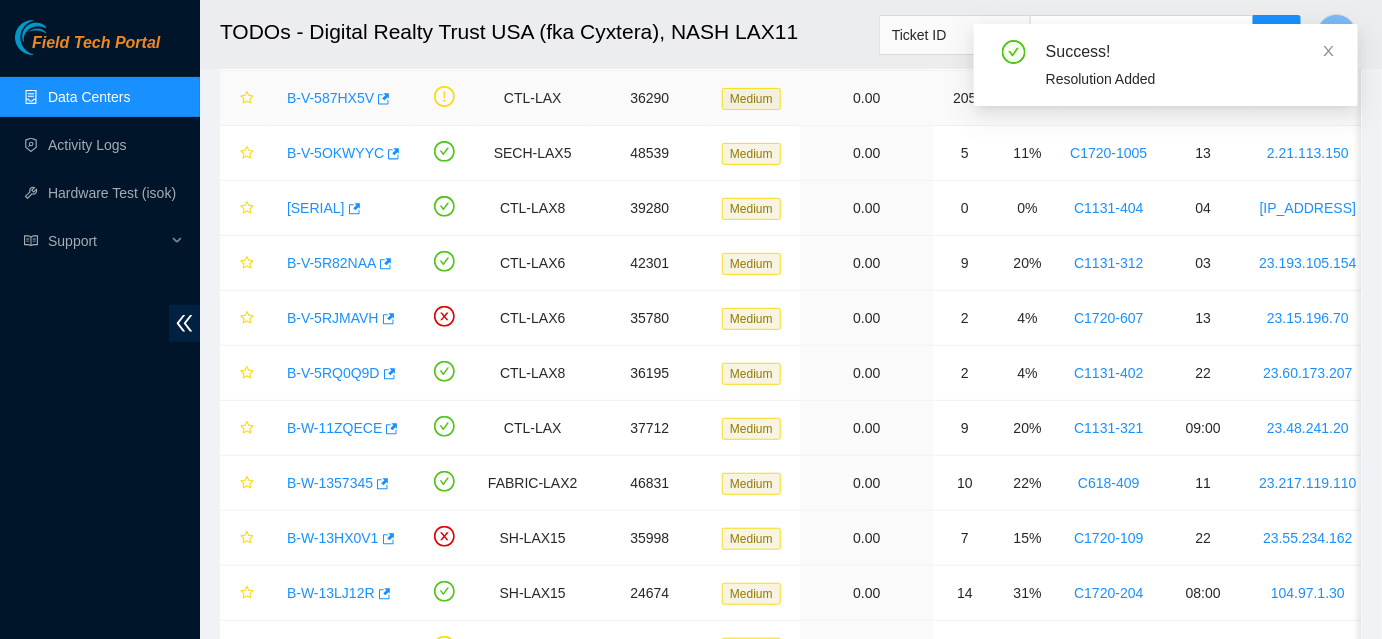click on "36290" at bounding box center [650, 98] 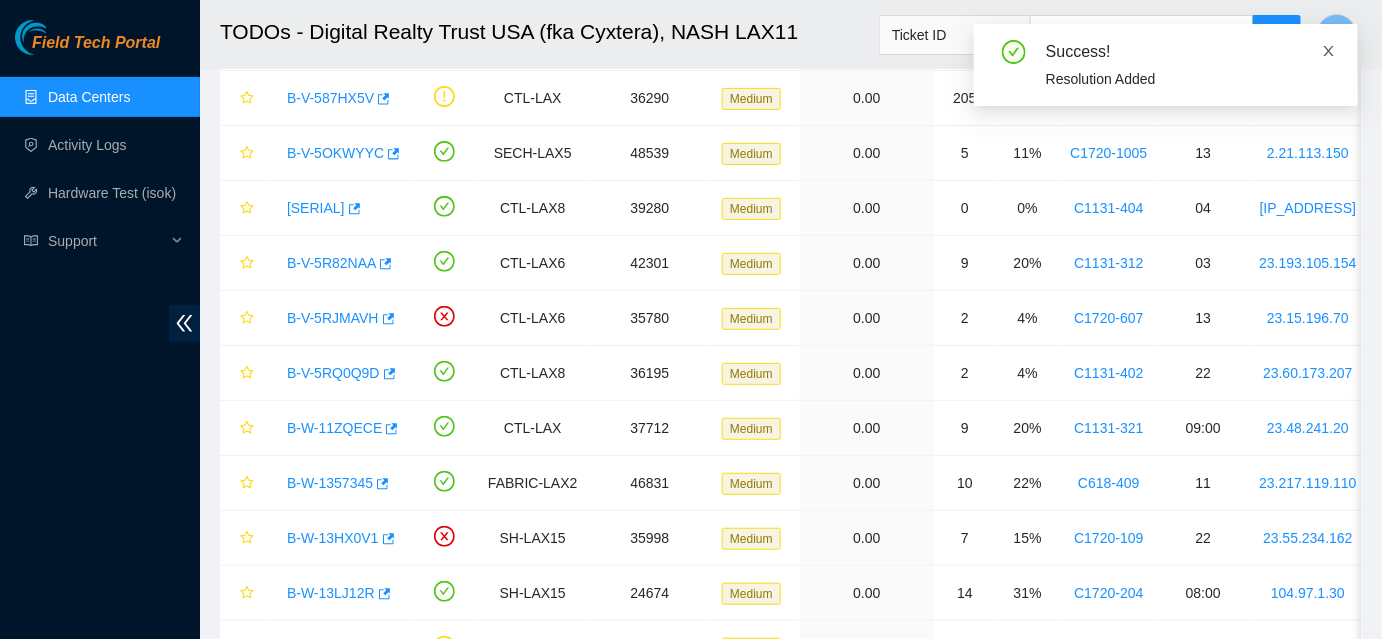 click 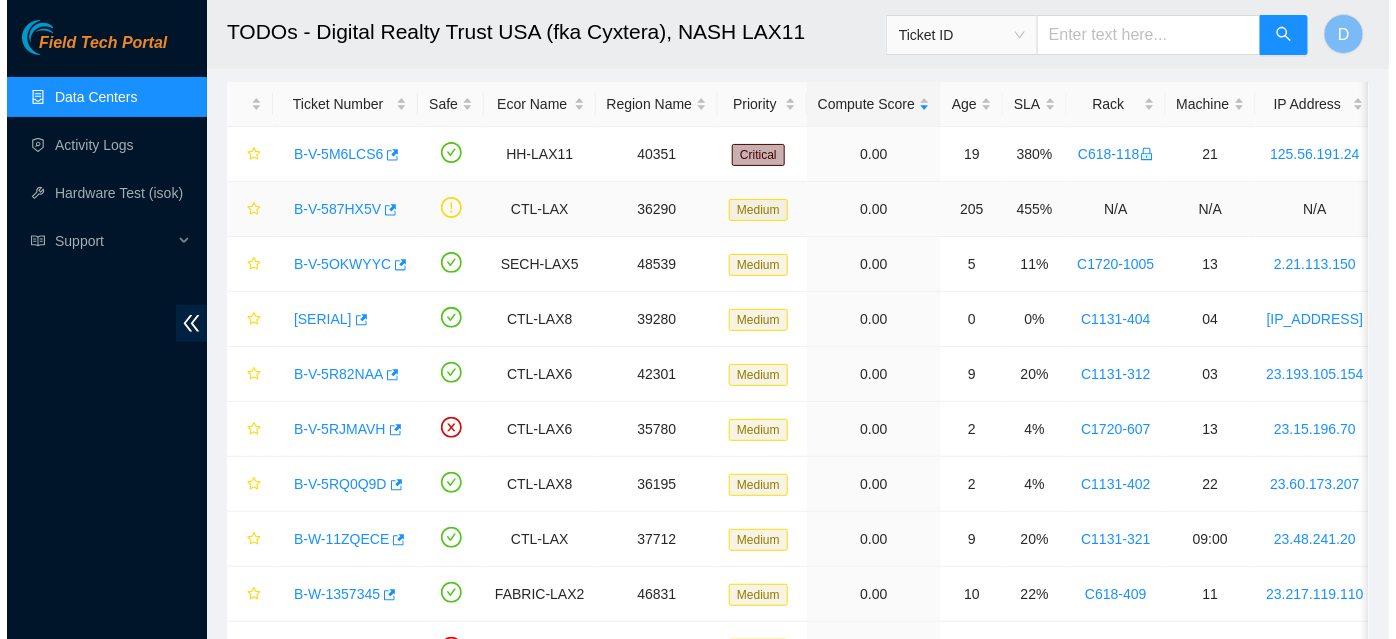 scroll, scrollTop: 0, scrollLeft: 0, axis: both 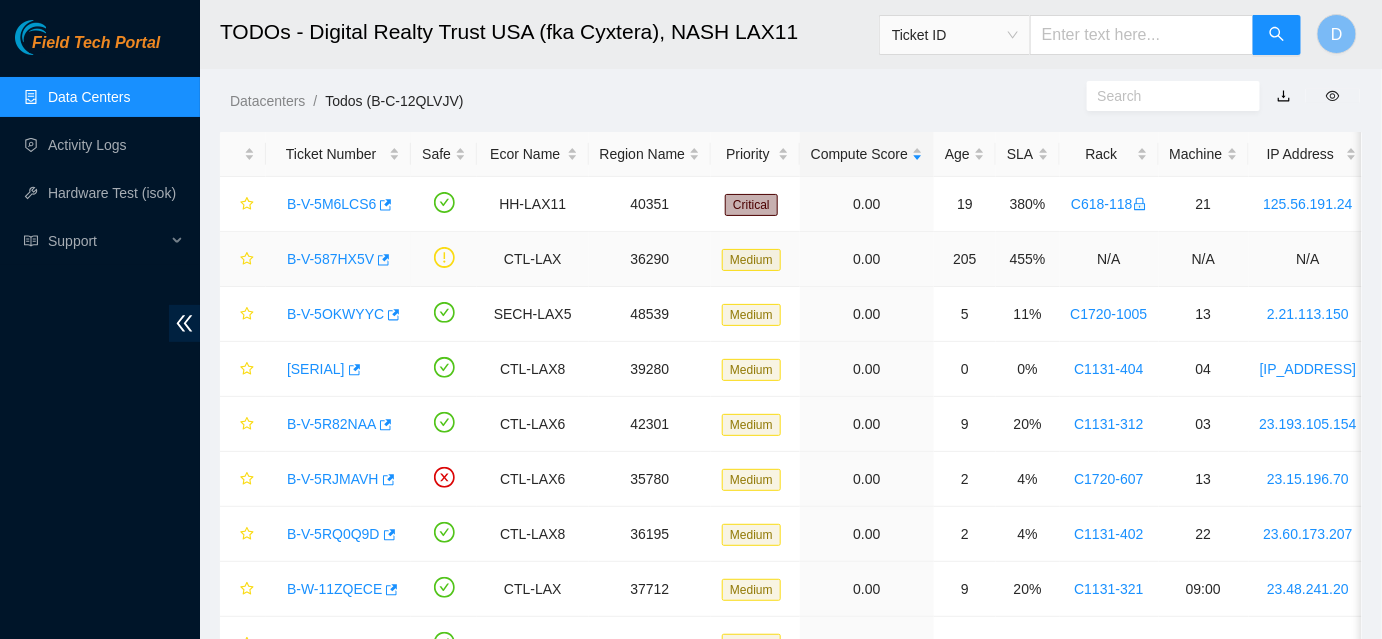 click on "B-V-587HX5V" at bounding box center (330, 259) 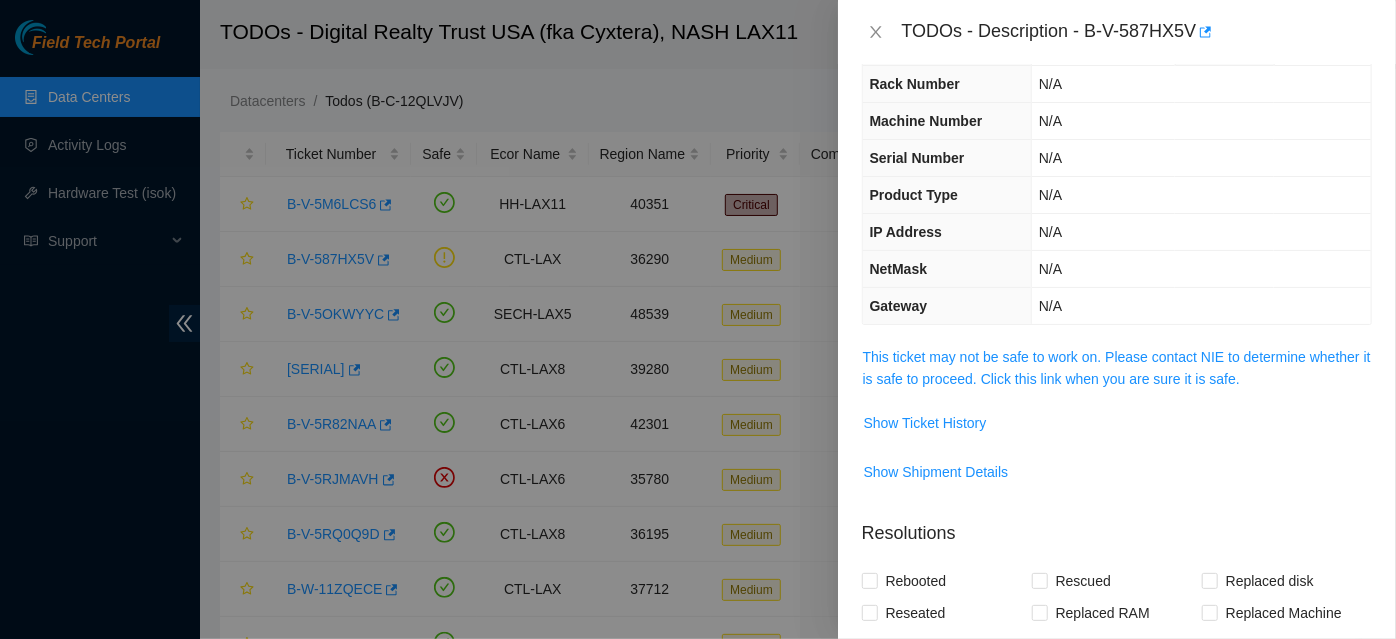 scroll, scrollTop: 0, scrollLeft: 0, axis: both 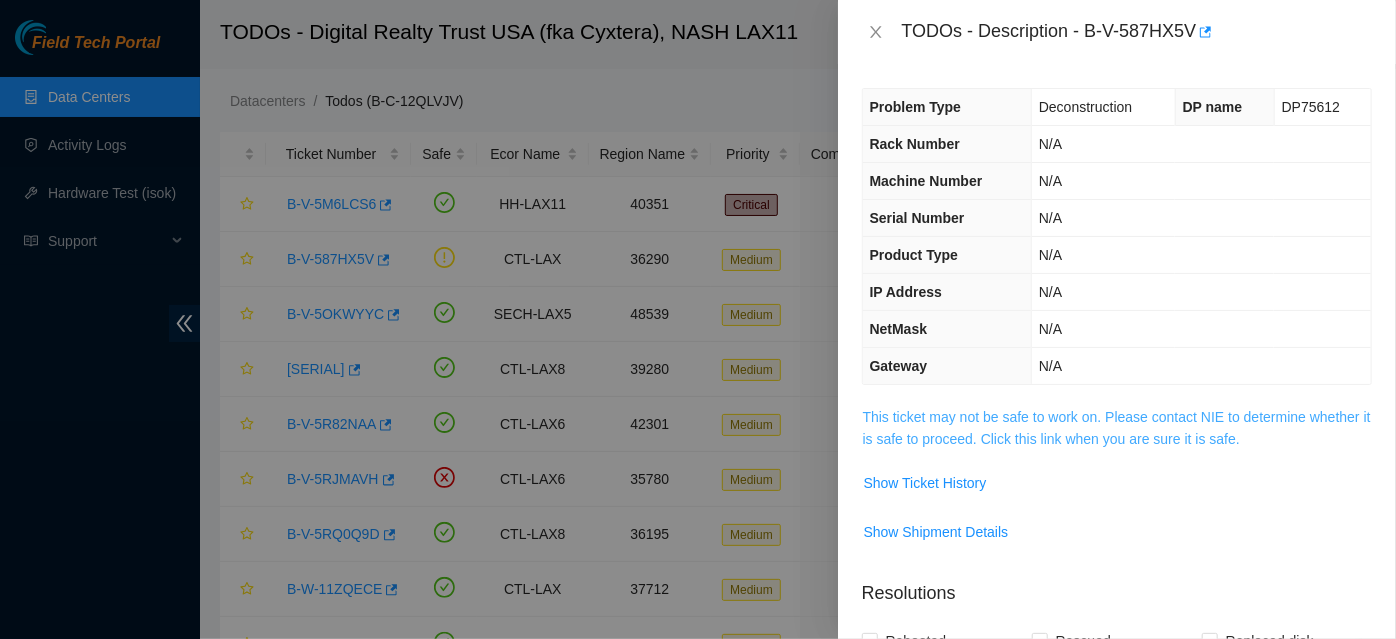 click on "This ticket may not be safe to work on. Please contact NIE to determine whether it is safe to proceed. Click this link when you are sure it is safe." at bounding box center [1117, 428] 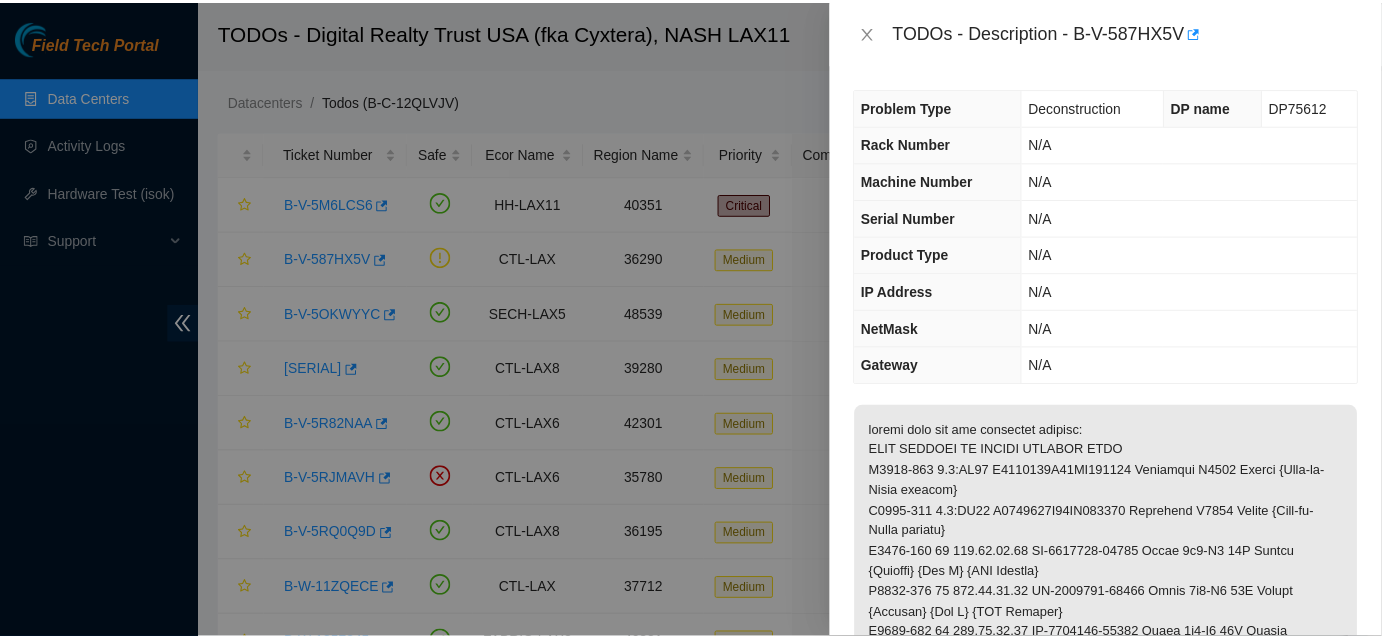 scroll, scrollTop: 90, scrollLeft: 0, axis: vertical 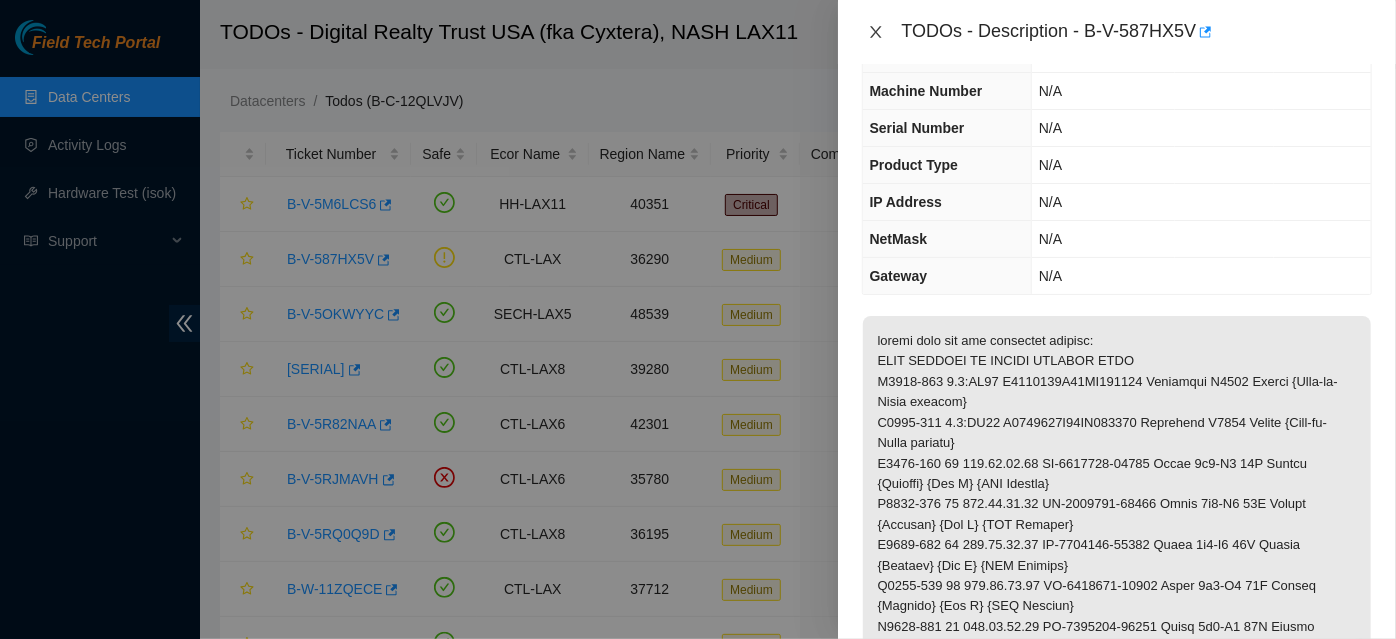 click 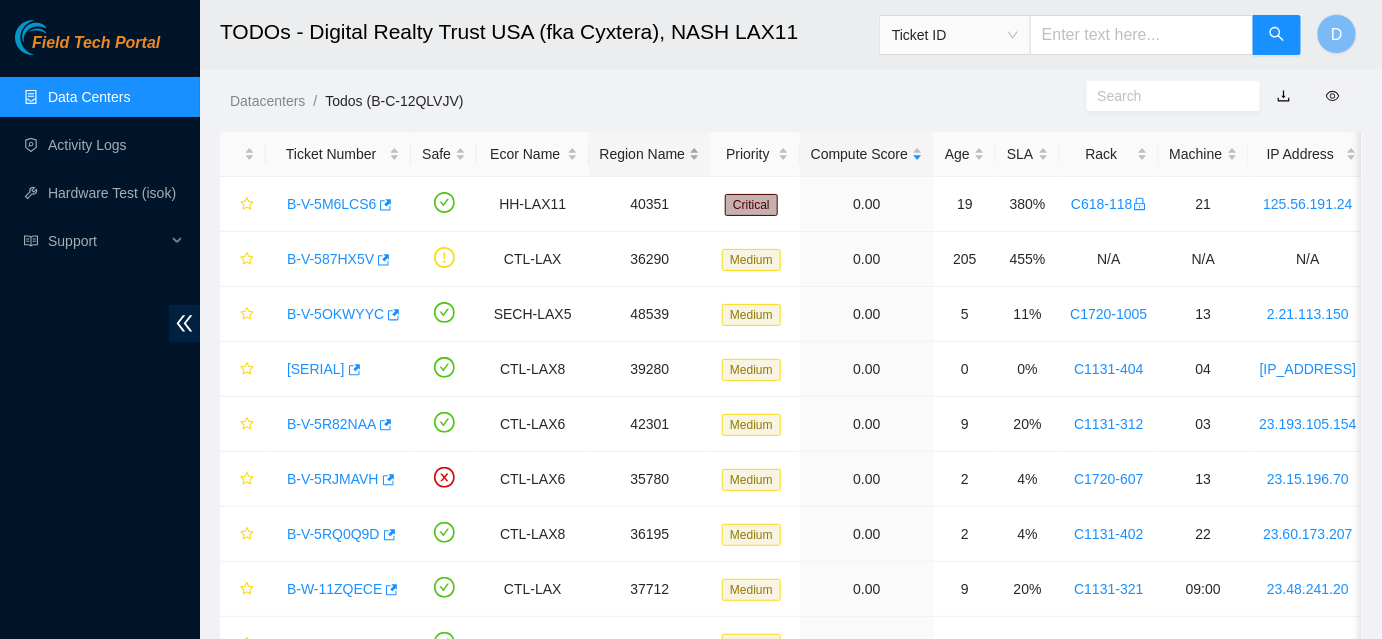 scroll, scrollTop: 112, scrollLeft: 0, axis: vertical 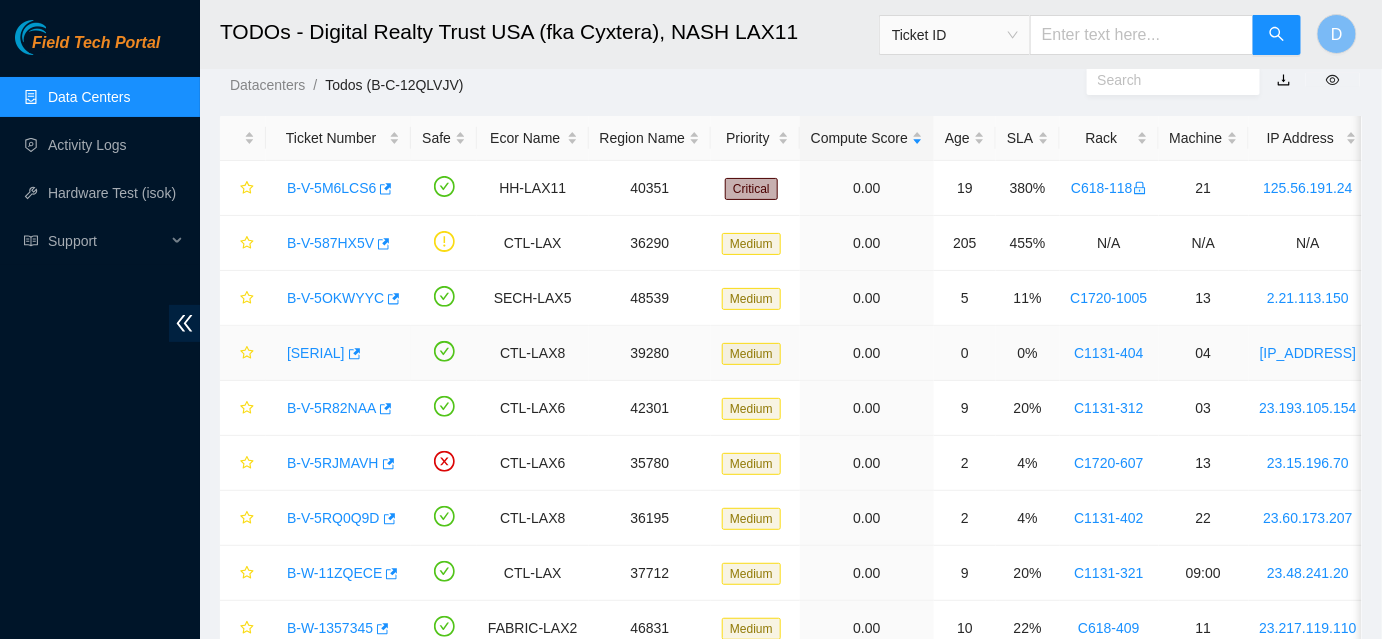 click on "B-V-5P5Z1G0" at bounding box center (316, 353) 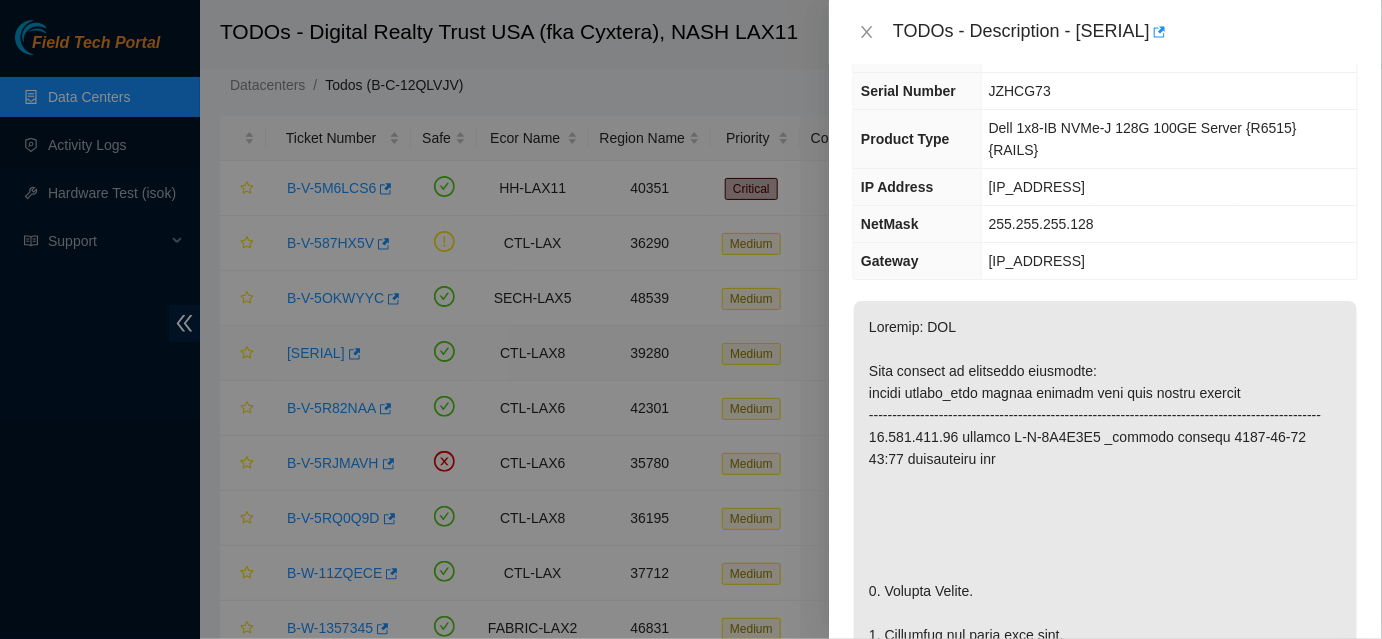 scroll, scrollTop: 90, scrollLeft: 0, axis: vertical 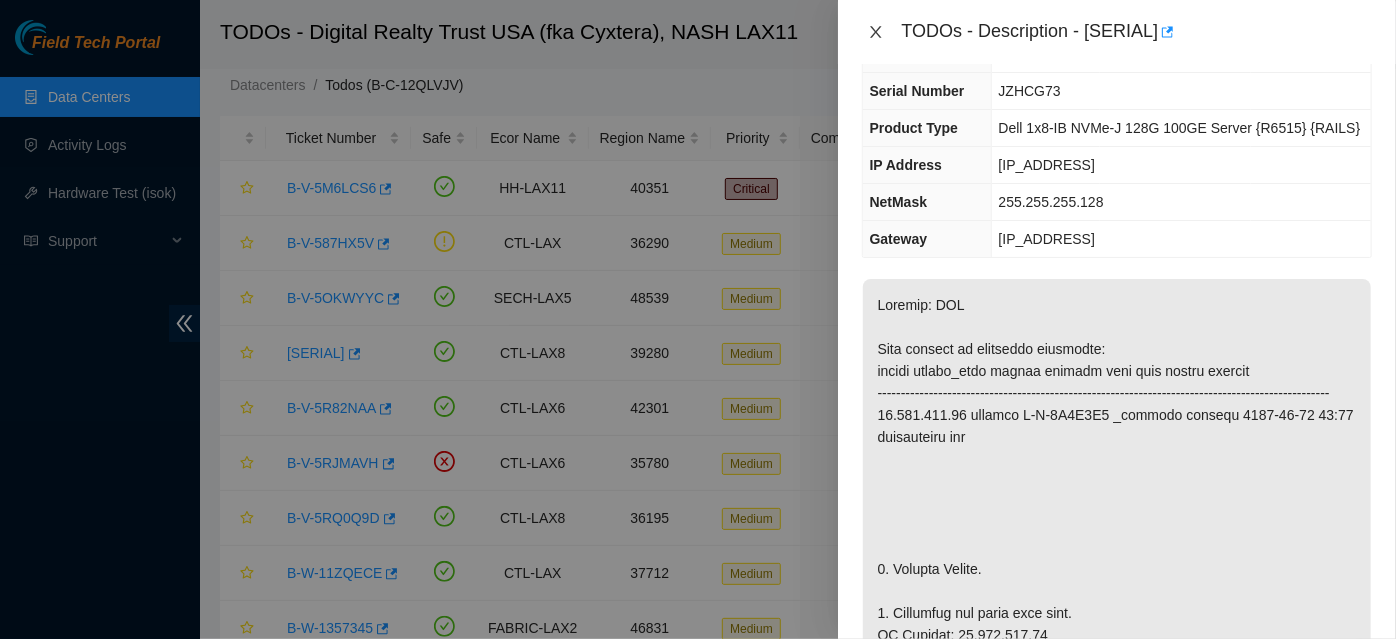 click 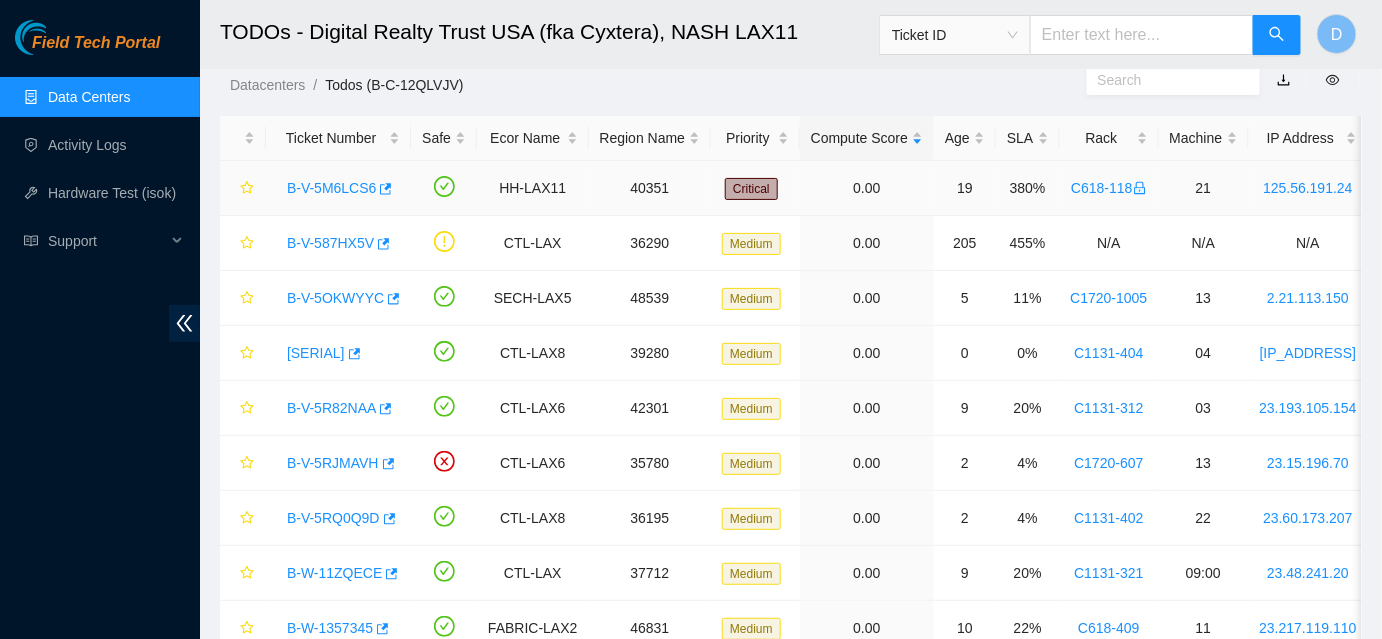 scroll, scrollTop: 112, scrollLeft: 0, axis: vertical 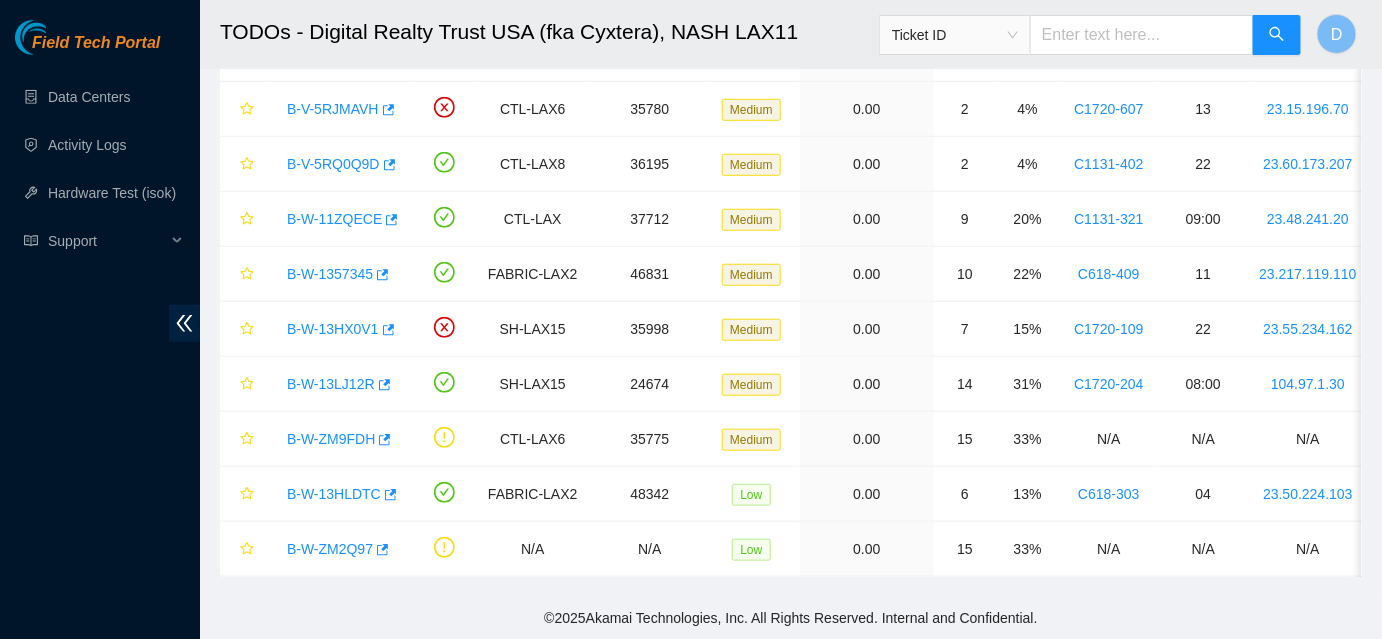 click on "Field Tech Portal Data Centers Activity Logs Hardware Test (isok) Support" at bounding box center [100, 329] 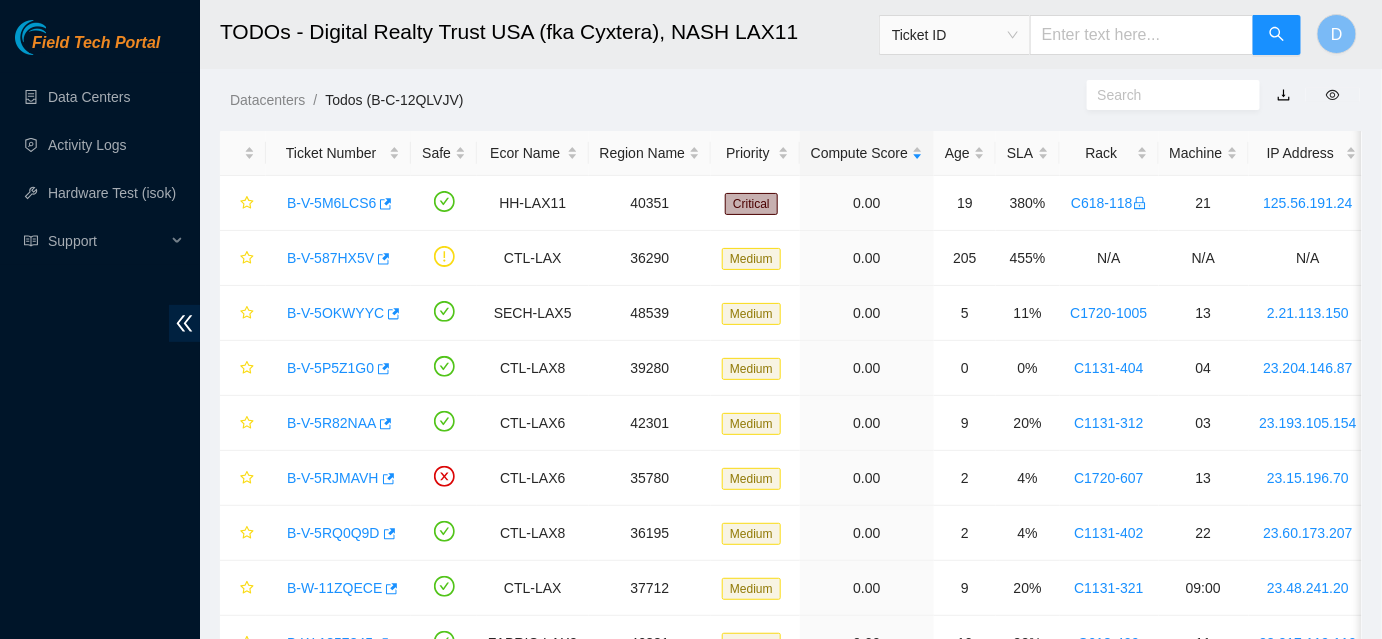 scroll, scrollTop: 0, scrollLeft: 0, axis: both 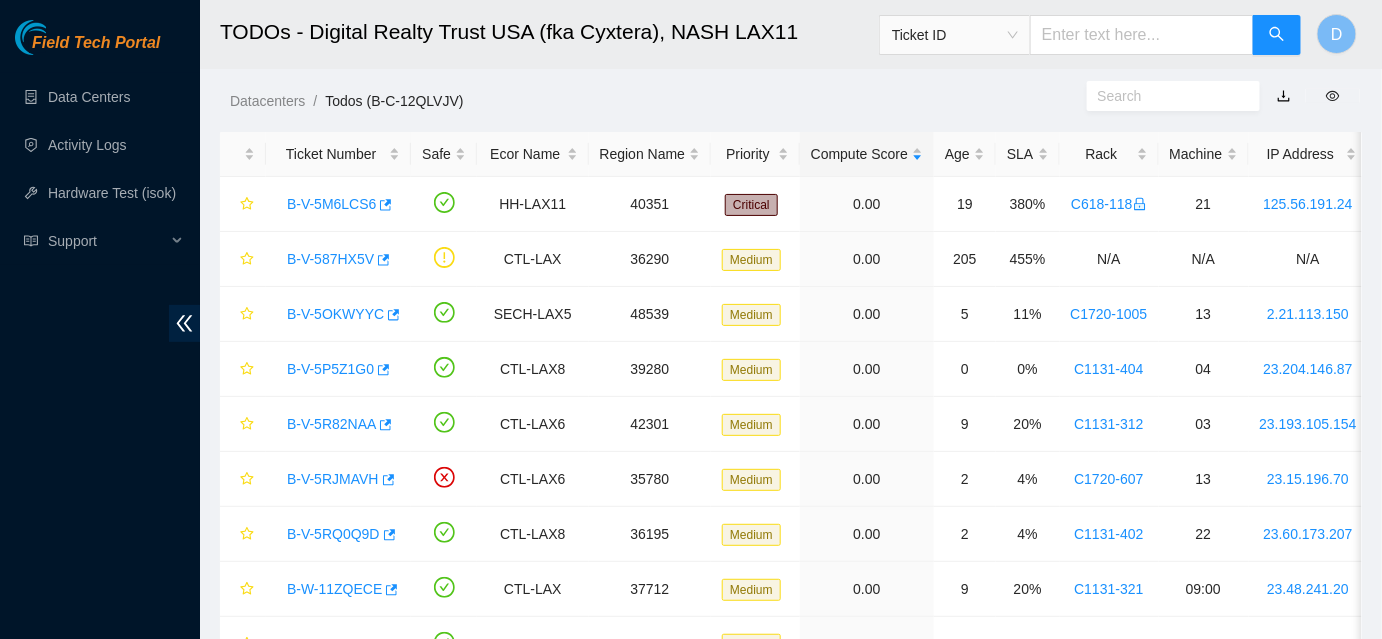click at bounding box center (1142, 35) 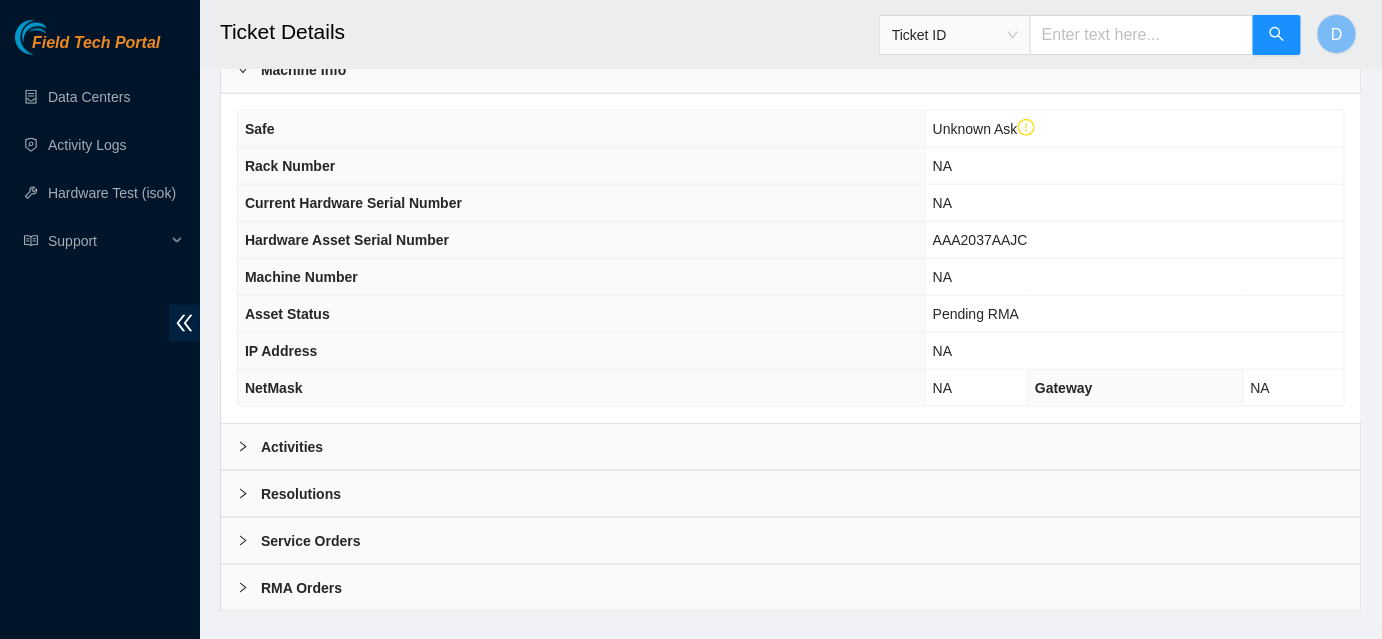 scroll, scrollTop: 659, scrollLeft: 0, axis: vertical 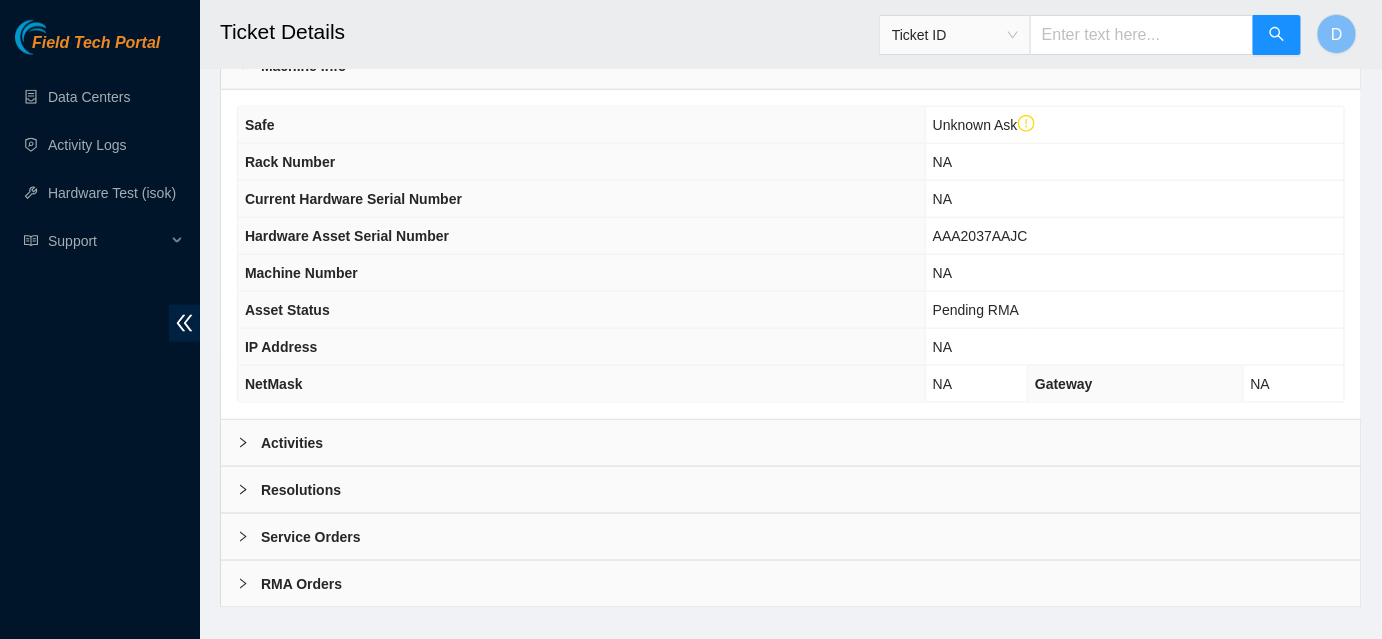 click on "Resolutions" at bounding box center [301, 490] 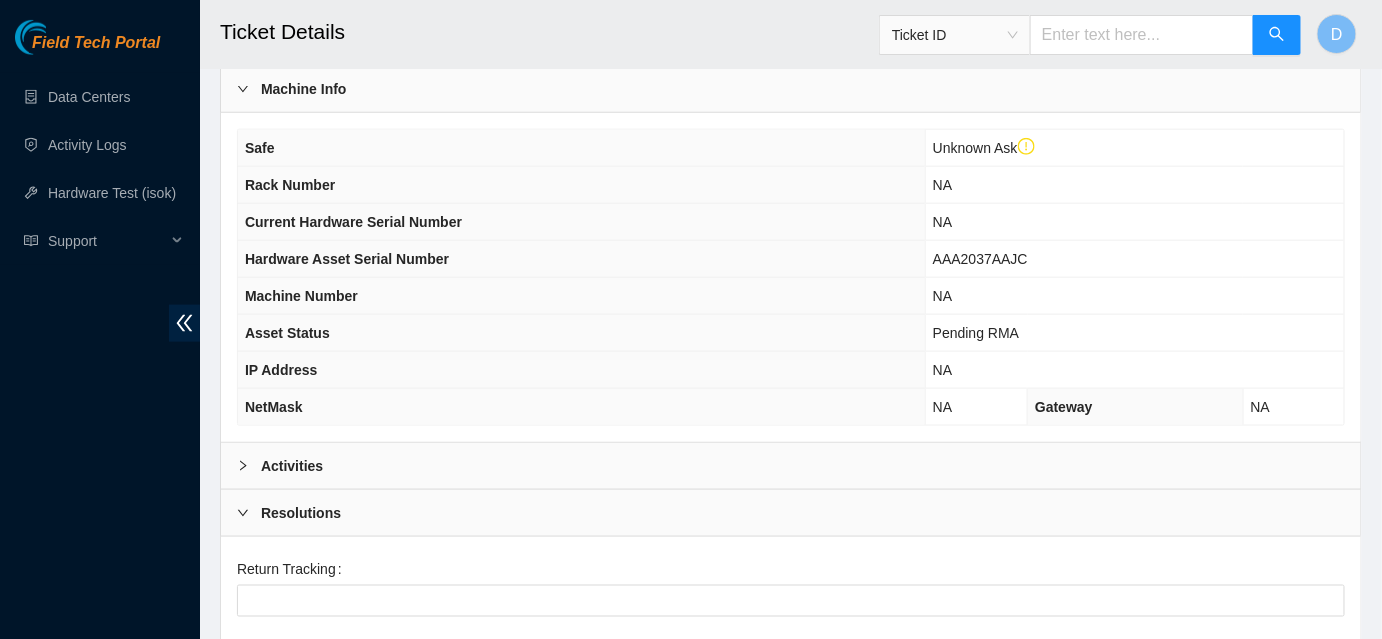 scroll, scrollTop: 818, scrollLeft: 0, axis: vertical 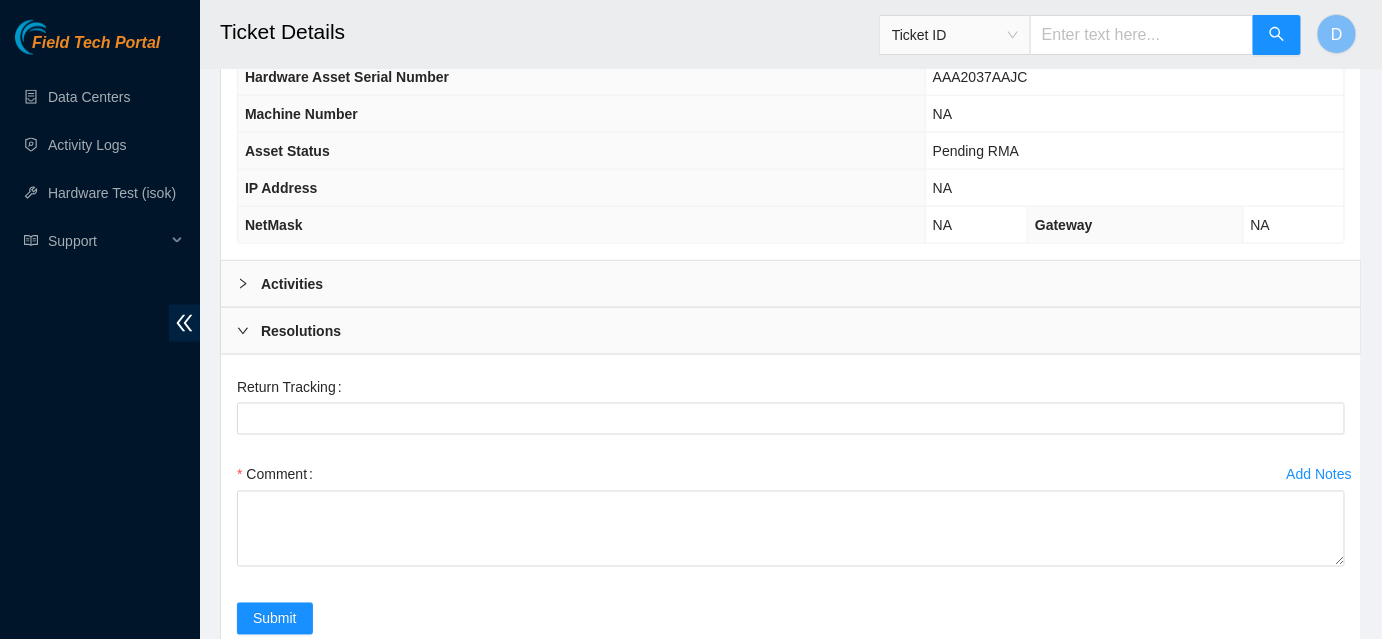 click on "Activities" at bounding box center (292, 284) 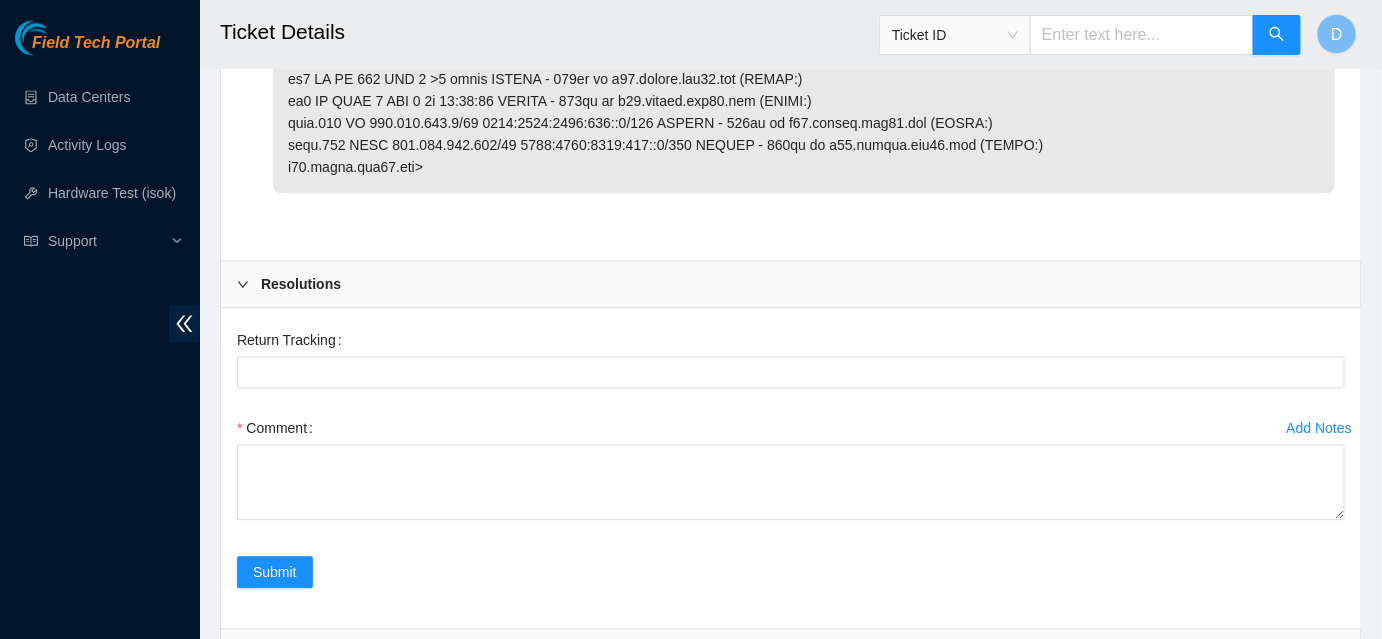 scroll, scrollTop: 4062, scrollLeft: 0, axis: vertical 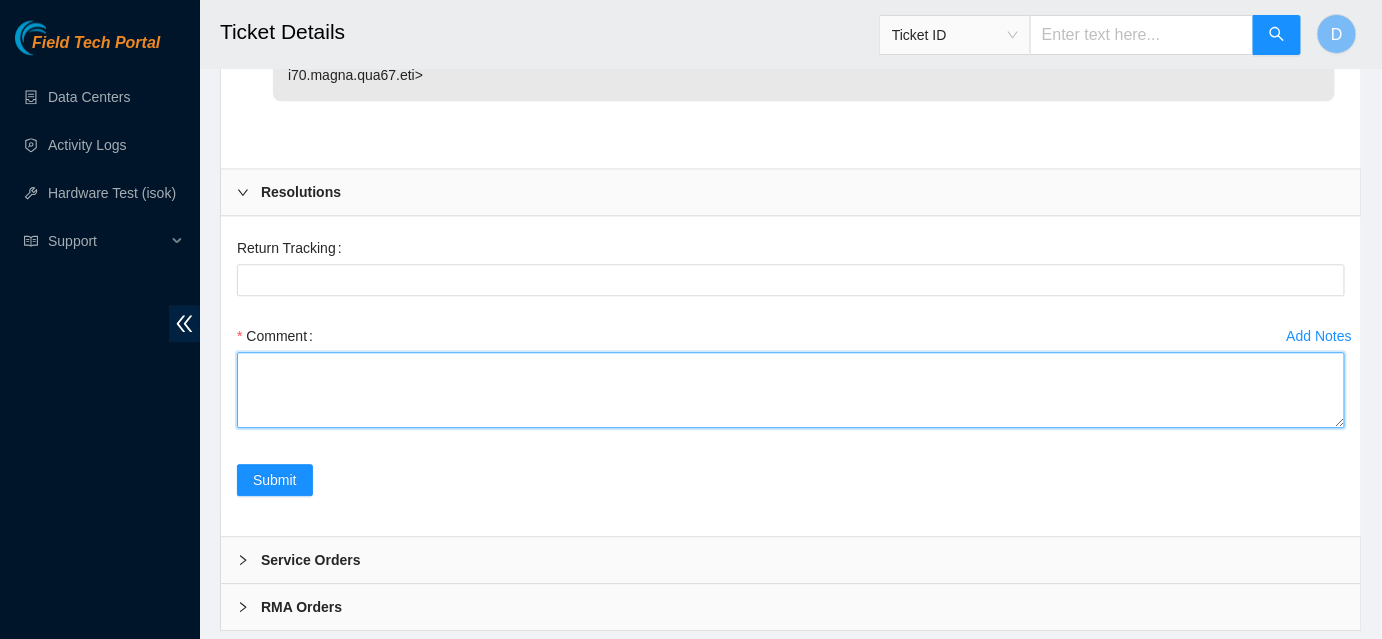 click on "Comment" at bounding box center [791, 390] 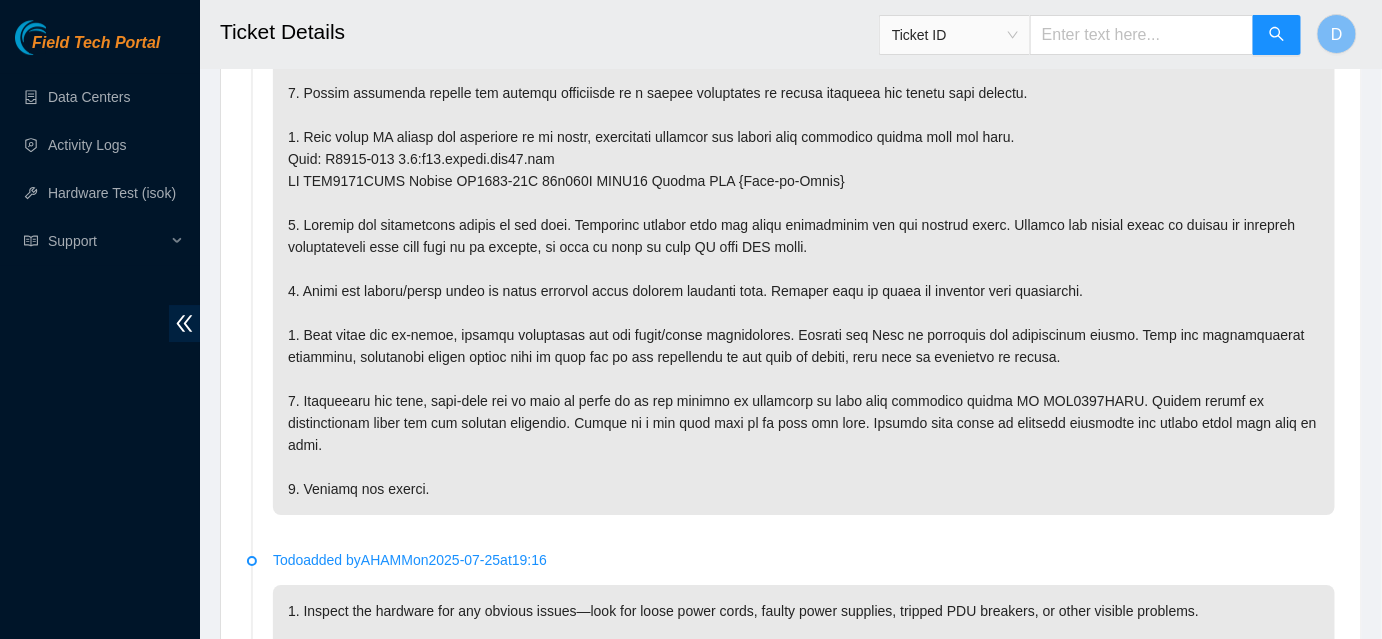 scroll, scrollTop: 1880, scrollLeft: 0, axis: vertical 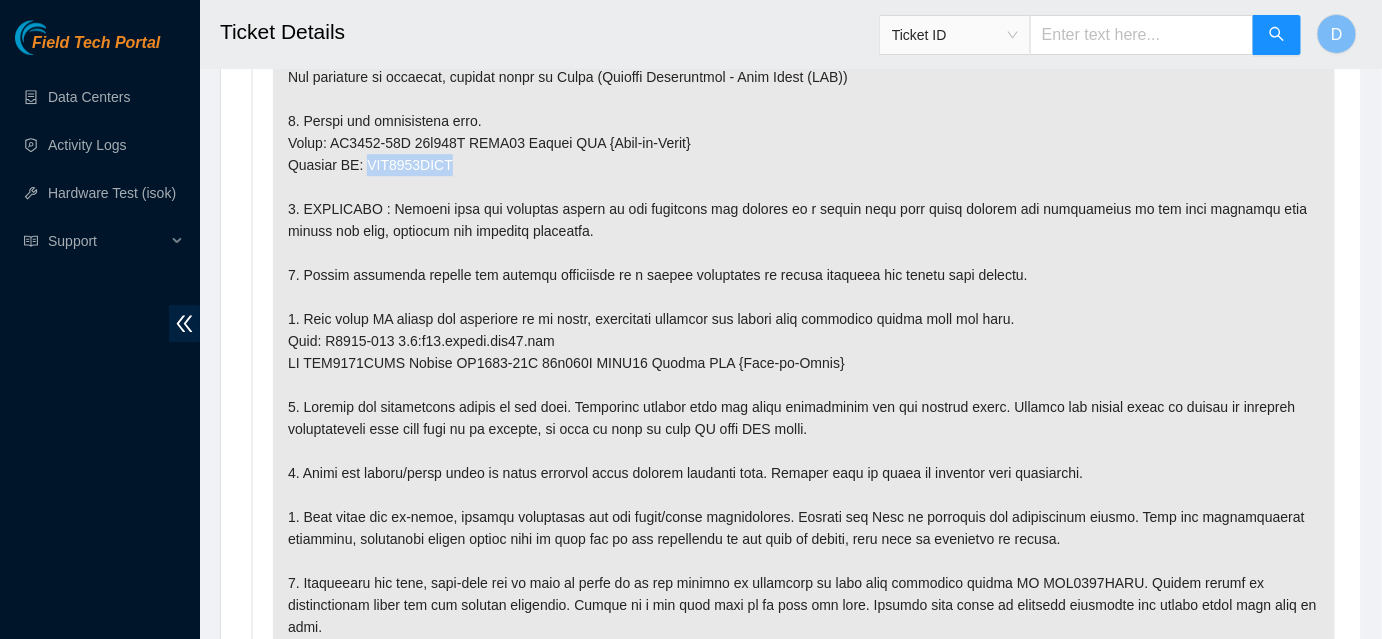 drag, startPoint x: 442, startPoint y: 135, endPoint x: 367, endPoint y: 138, distance: 75.059975 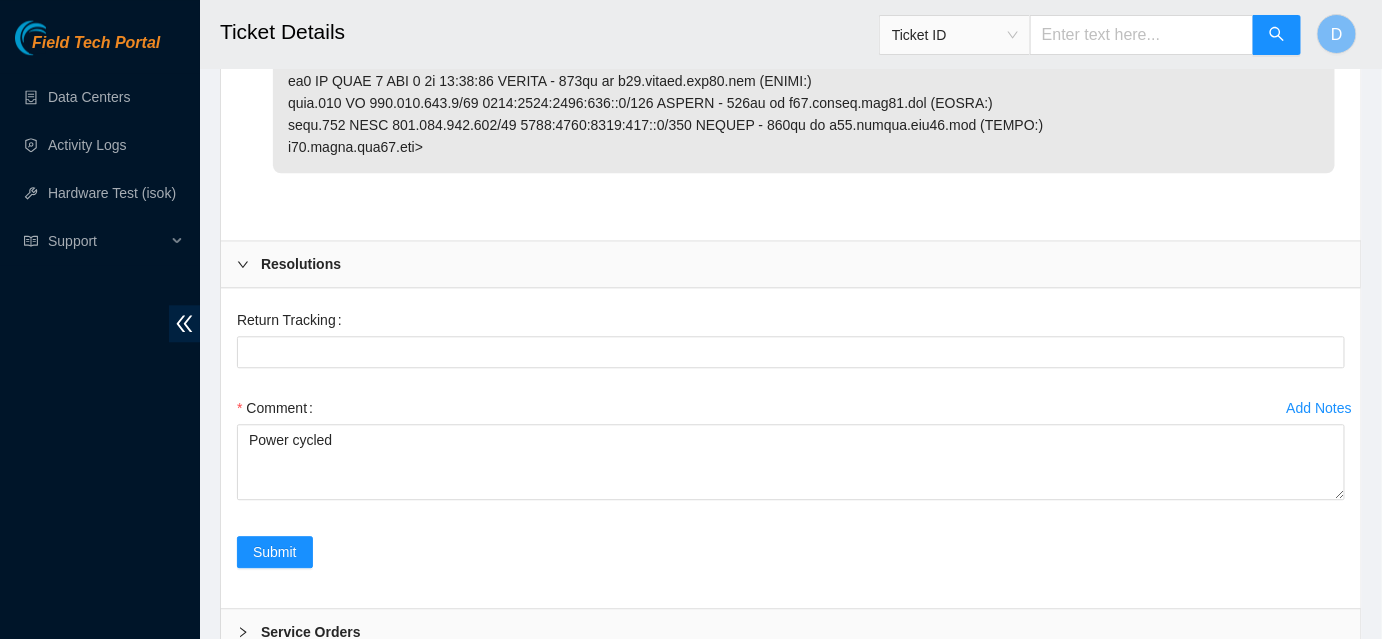 scroll, scrollTop: 4062, scrollLeft: 0, axis: vertical 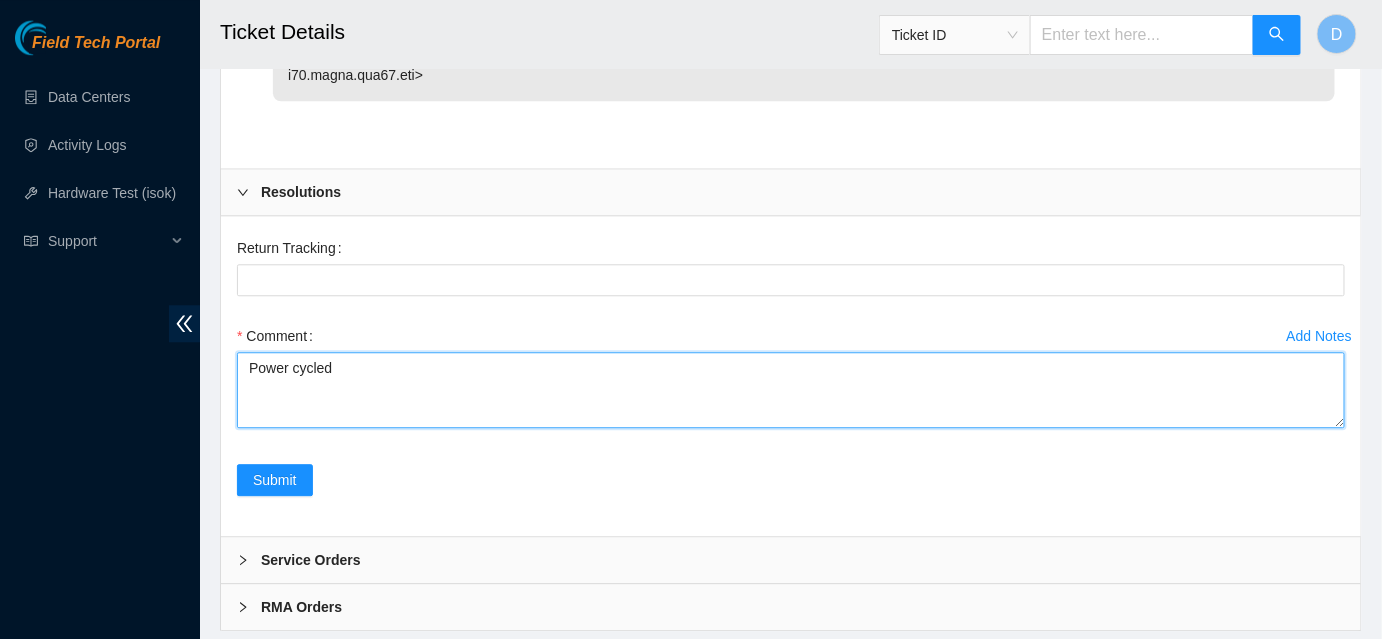 click on "Power cycled" at bounding box center [791, 390] 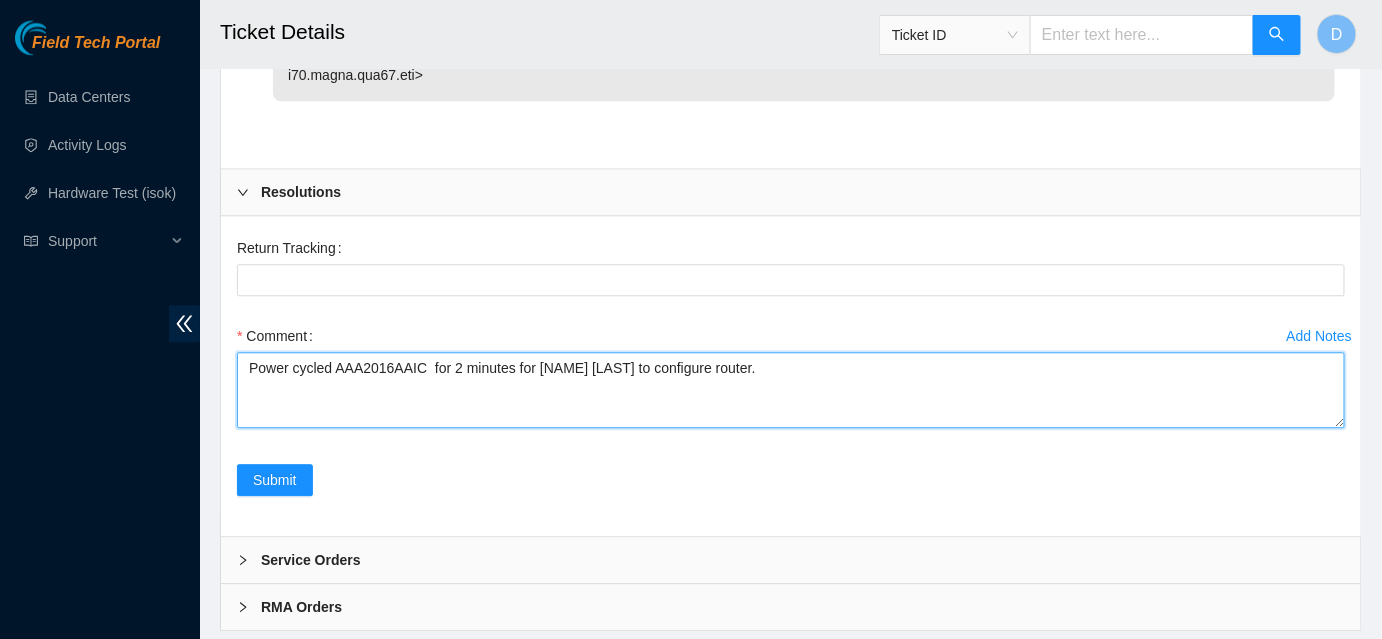click on "Power cycled AAA2016AAIC  for 2 minutes for [NAME] [LAST] to configure router." at bounding box center [791, 390] 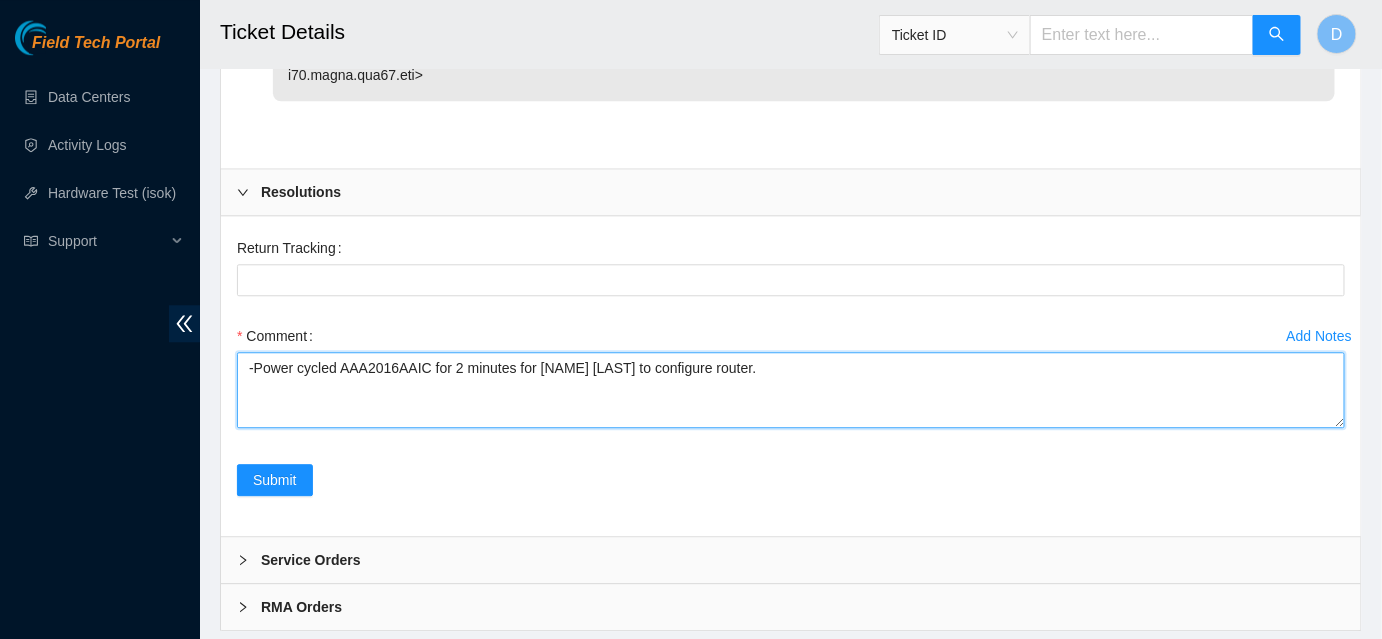 click on "-Power cycled AAA2016AAIC for 2 minutes for [NAME] [LAST] to configure router." at bounding box center [791, 390] 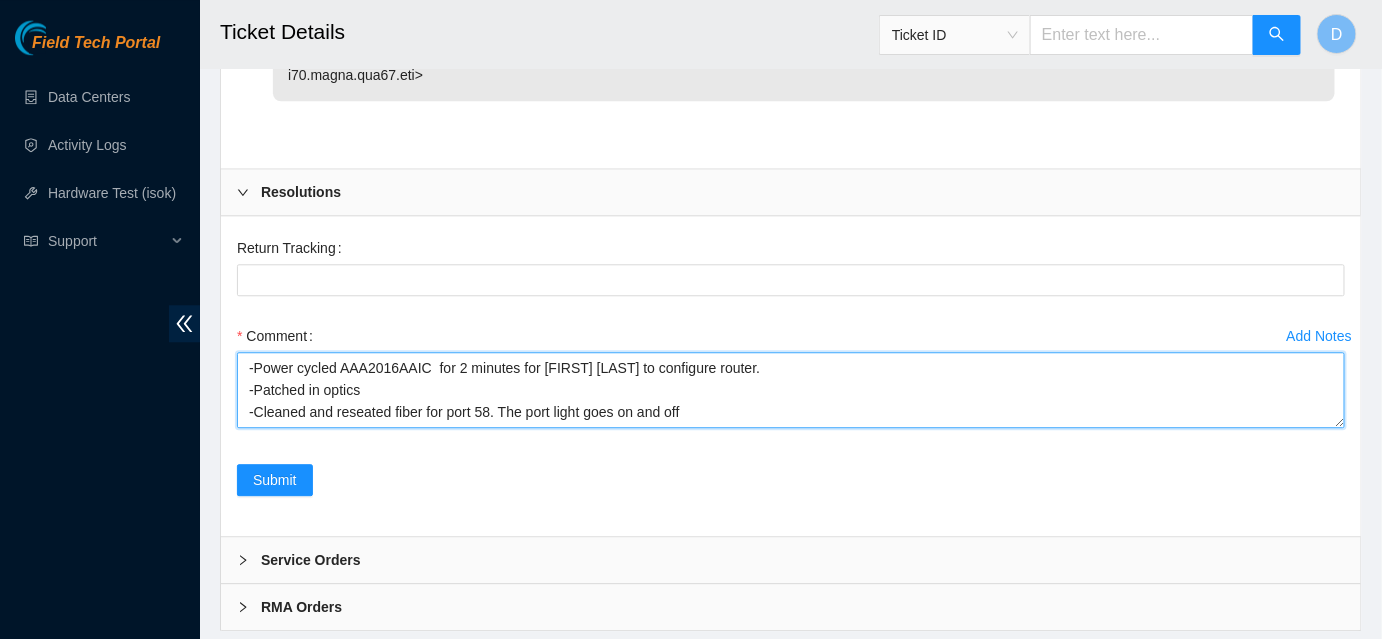 scroll, scrollTop: 16, scrollLeft: 0, axis: vertical 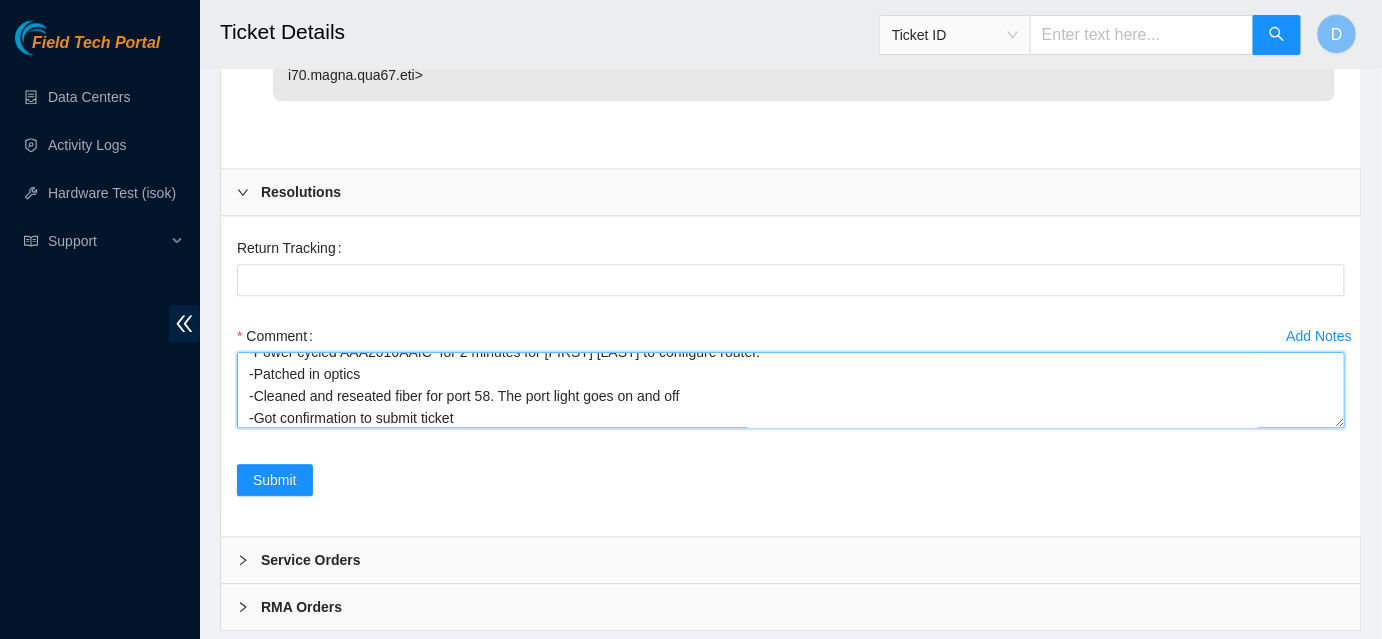 click on "-Power cycled AAA2016AAIC  for 2 minutes for [FIRST] [LAST] to configure router.
-Patched in optics
-Cleaned and reseated fiber for port 58. The port light goes on and off
-Got confirmation to submit ticket" at bounding box center [791, 390] 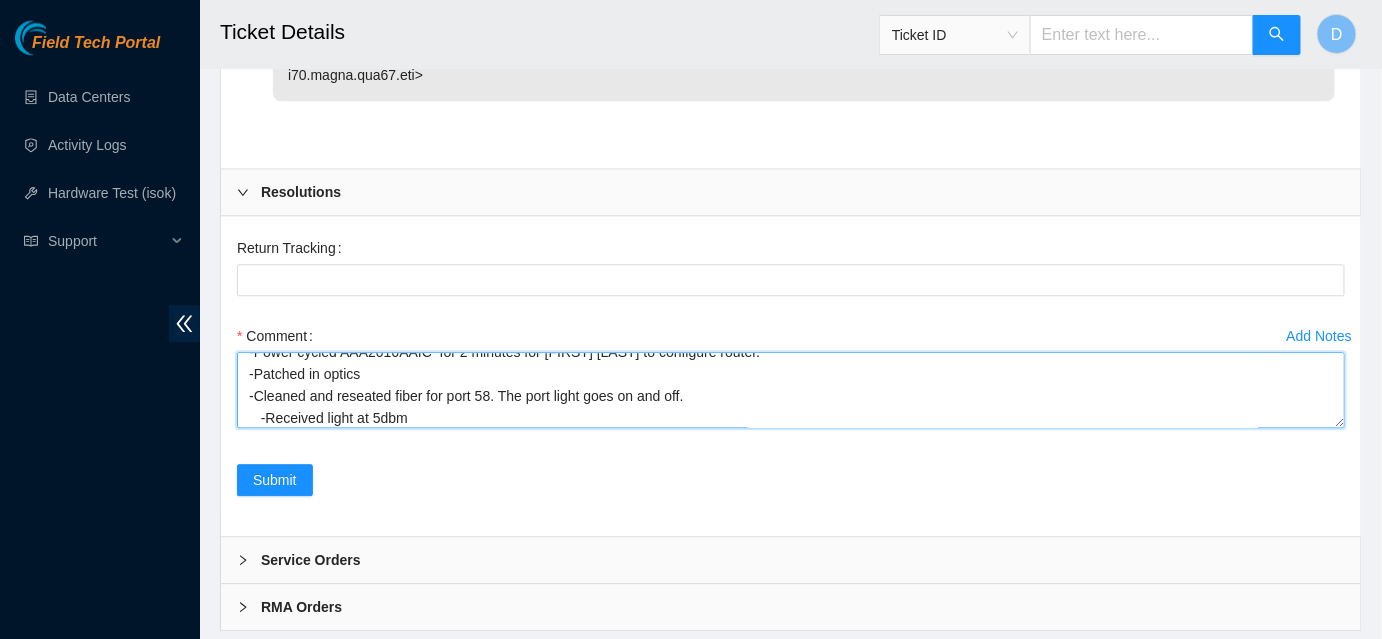 scroll, scrollTop: 43, scrollLeft: 0, axis: vertical 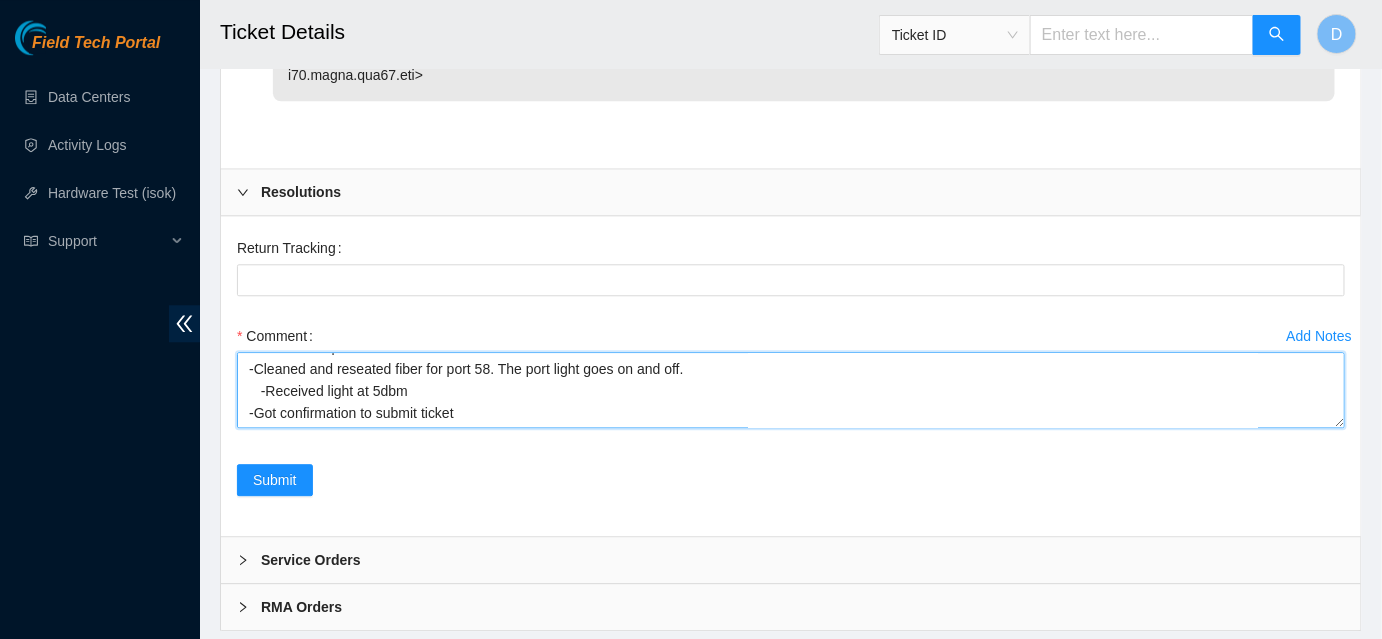 click on "-Power cycled AAA2016AAIC  for 2 minutes for [FIRST] [LAST] to configure router.
-Patched in optics
-Cleaned and reseated fiber for port 58. The port light goes on and off.
-Received light at 5dbm
-Got confirmation to submit ticket" at bounding box center [791, 390] 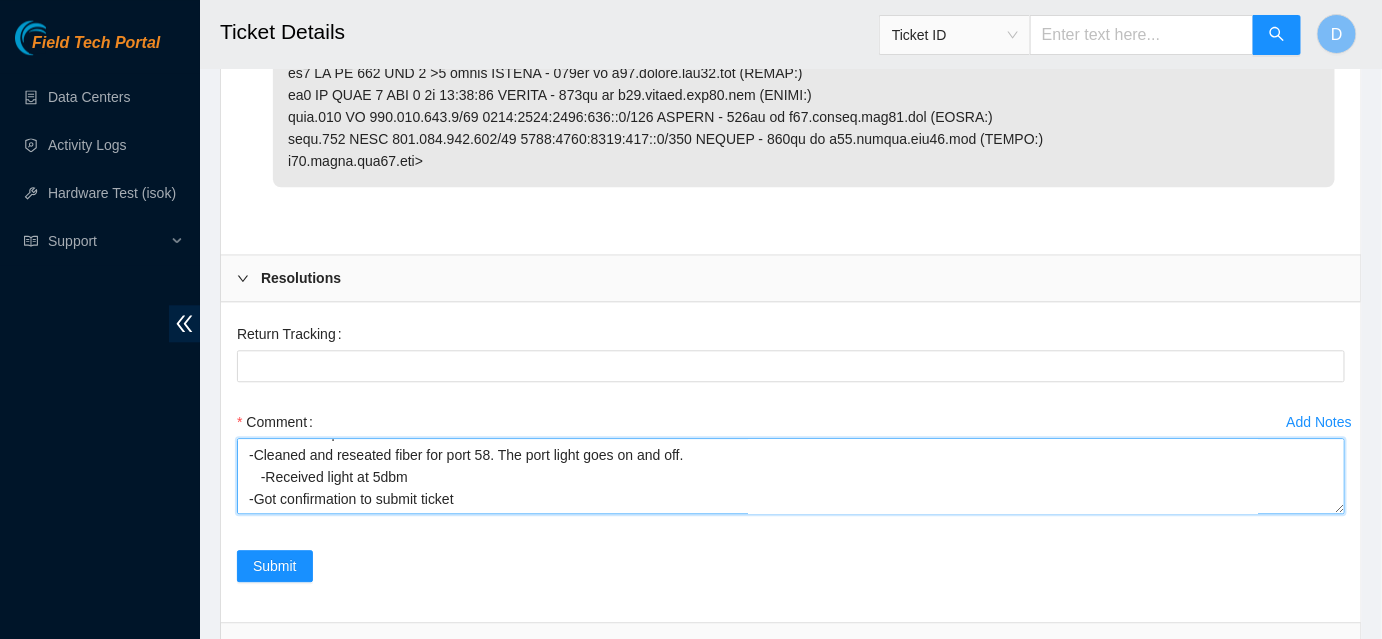 scroll, scrollTop: 4062, scrollLeft: 0, axis: vertical 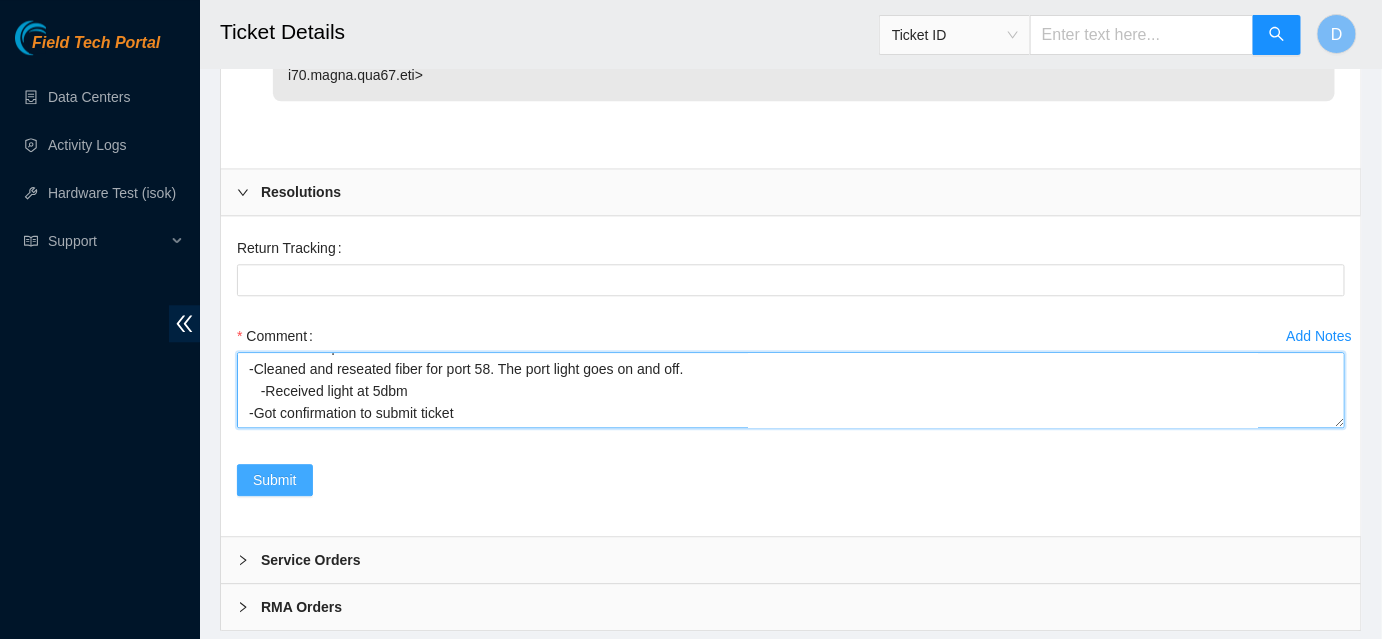 type on "-Power cycled AAA2016AAIC  for 2 minutes for [FIRST] [LAST] to configure router.
-Patched in optics
-Cleaned and reseated fiber for port 58. The port light goes on and off.
-Received light at 5dbm
-Got confirmation to submit ticket" 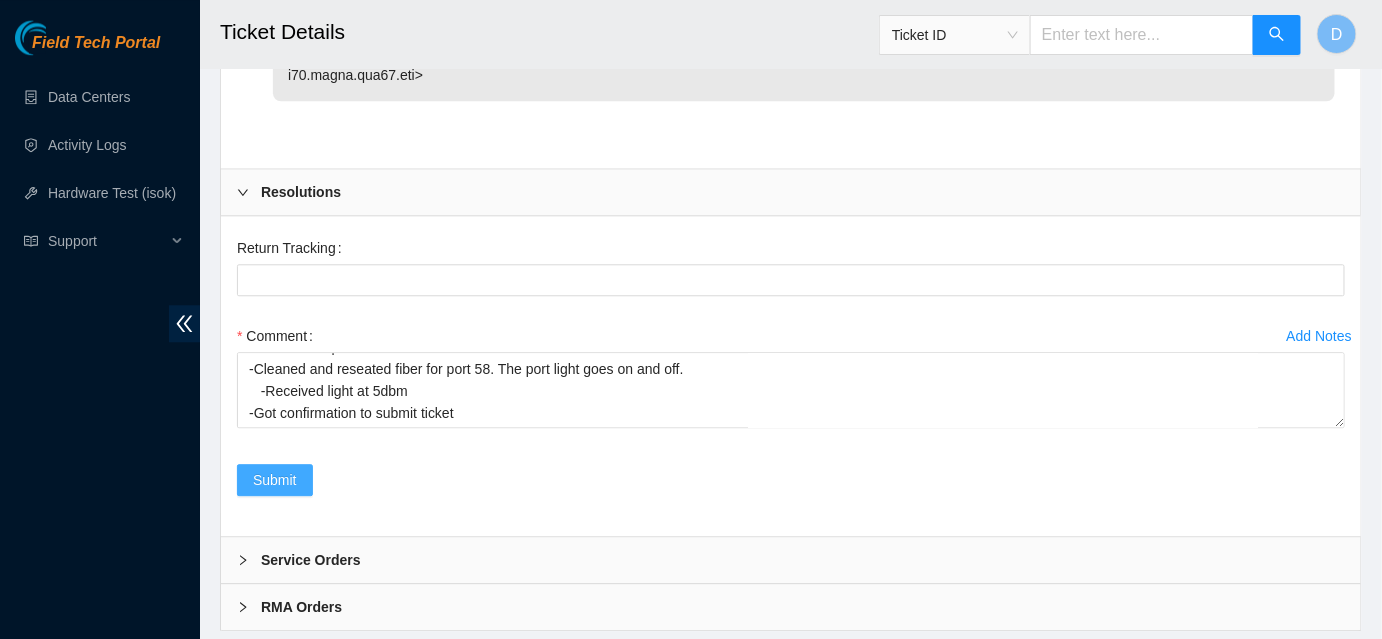 click on "Submit" at bounding box center (275, 480) 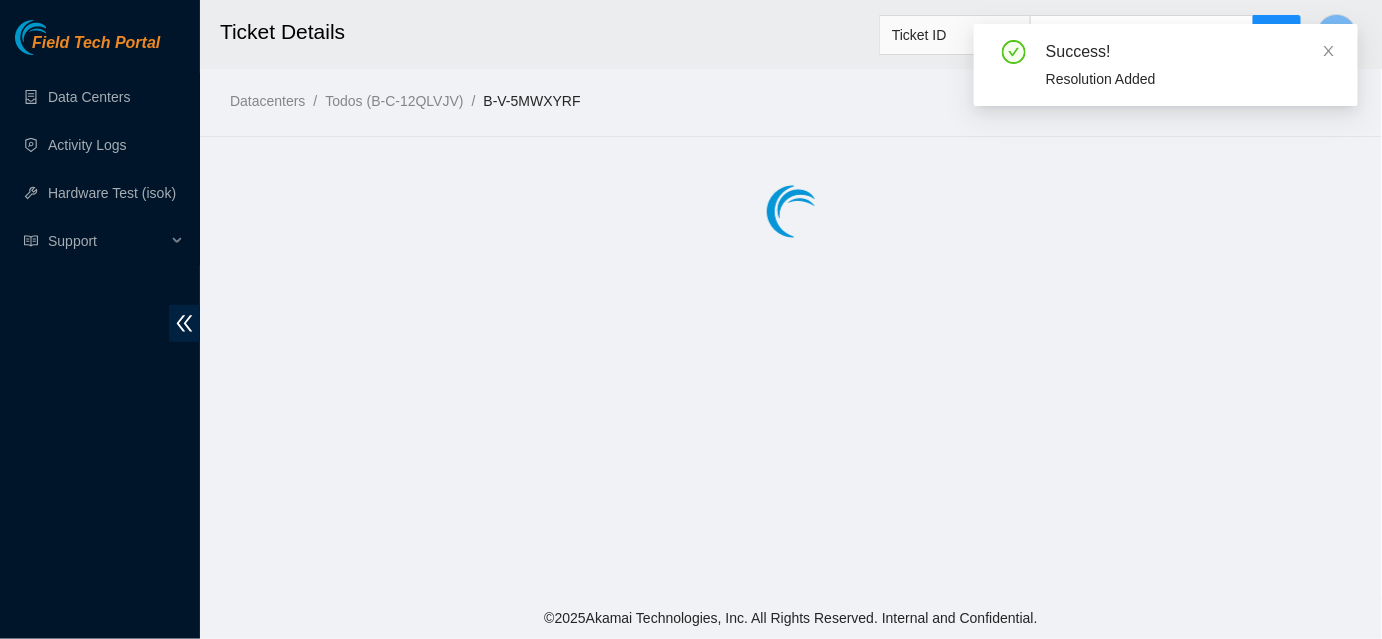 scroll, scrollTop: 0, scrollLeft: 0, axis: both 